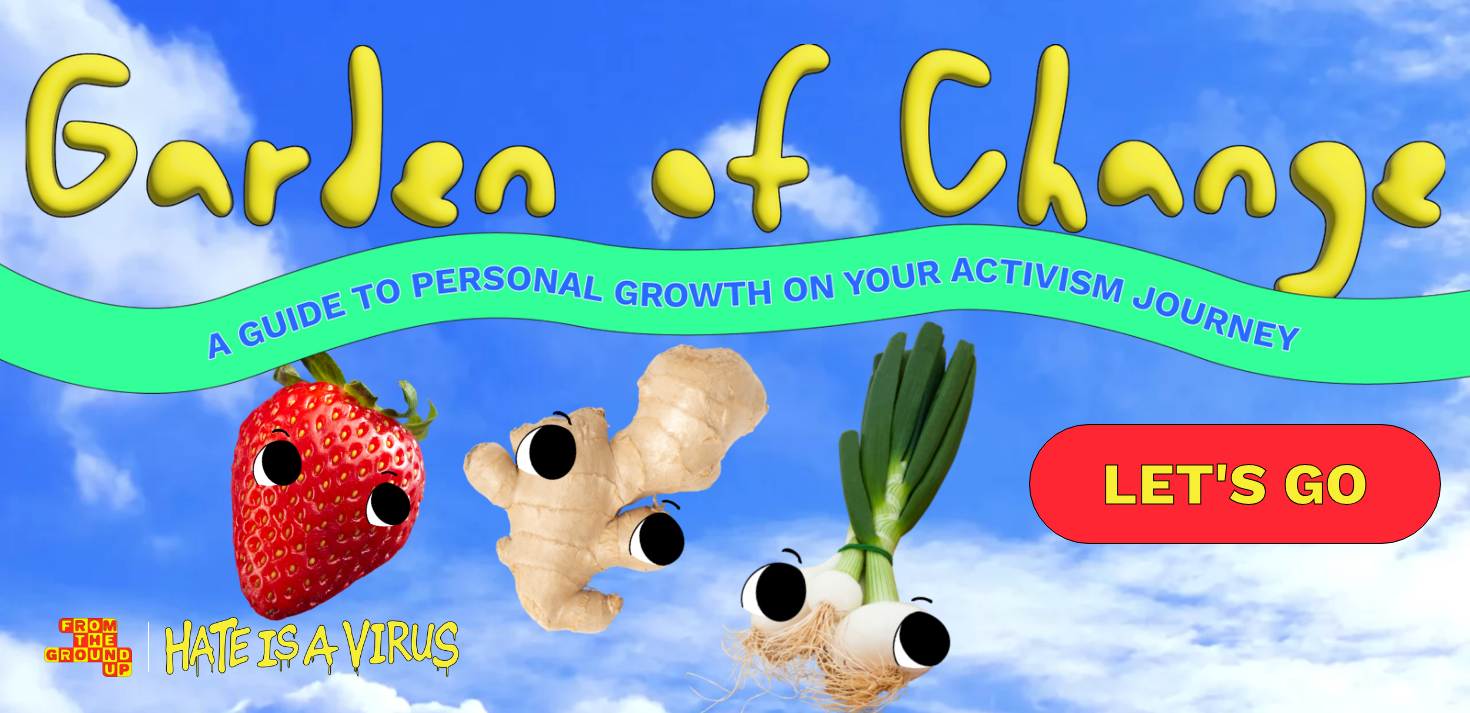 scroll, scrollTop: 0, scrollLeft: 0, axis: both 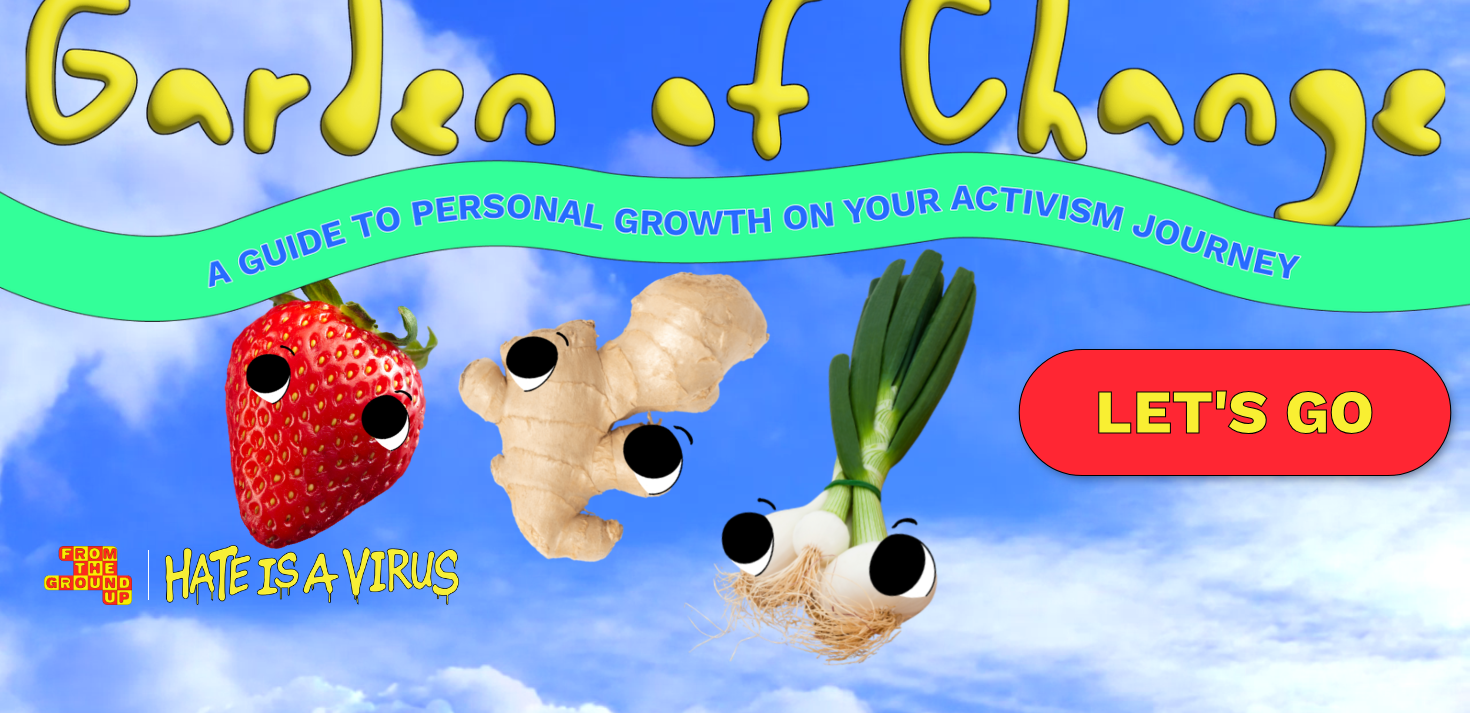 click on "LET'S GO" at bounding box center (1235, 412) 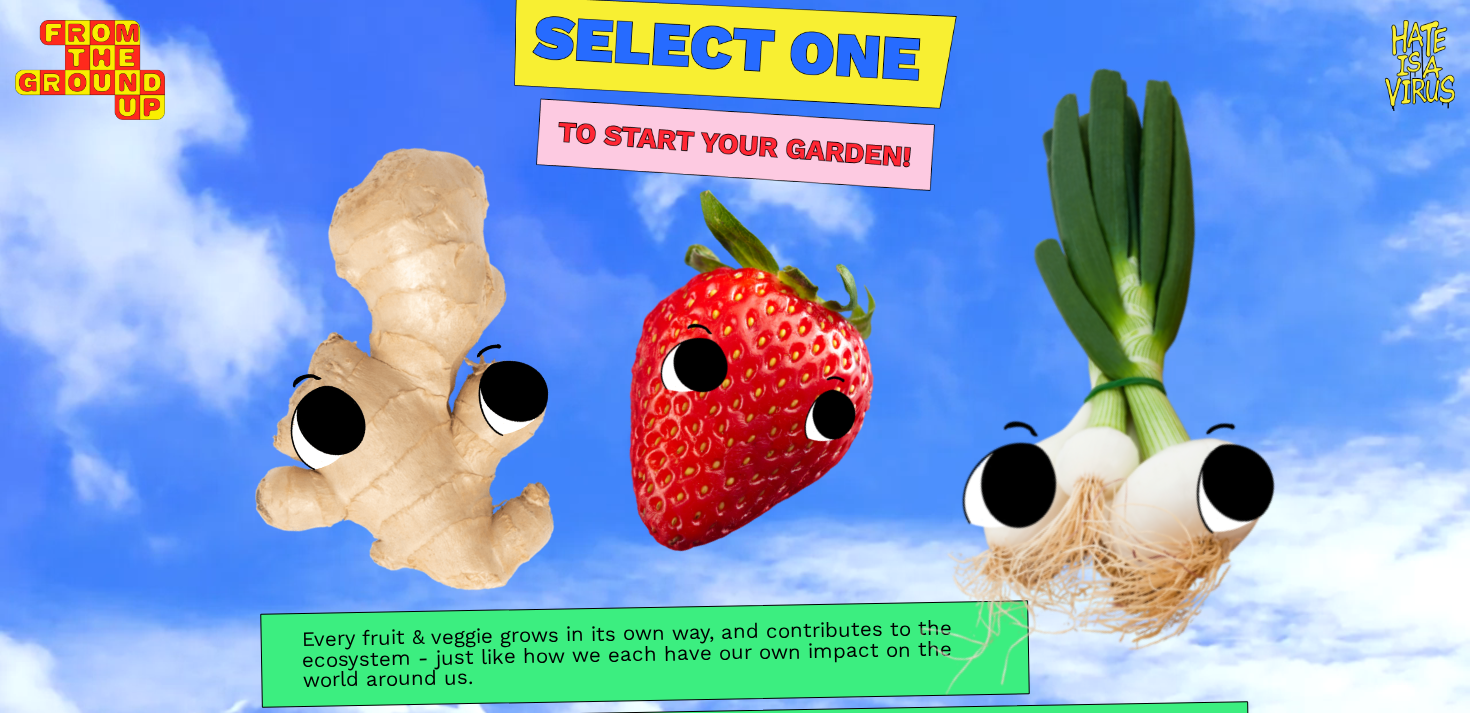 scroll, scrollTop: 0, scrollLeft: 0, axis: both 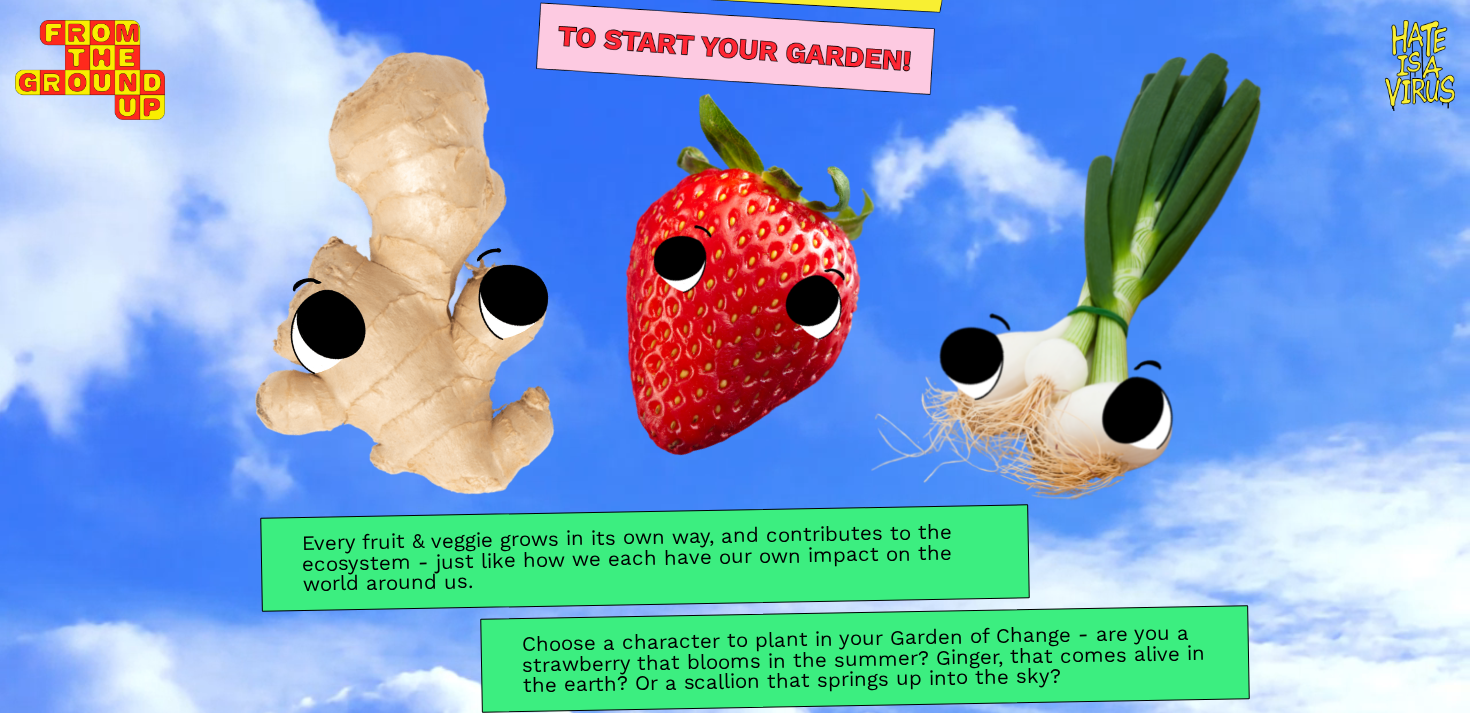 click at bounding box center [735, 263] 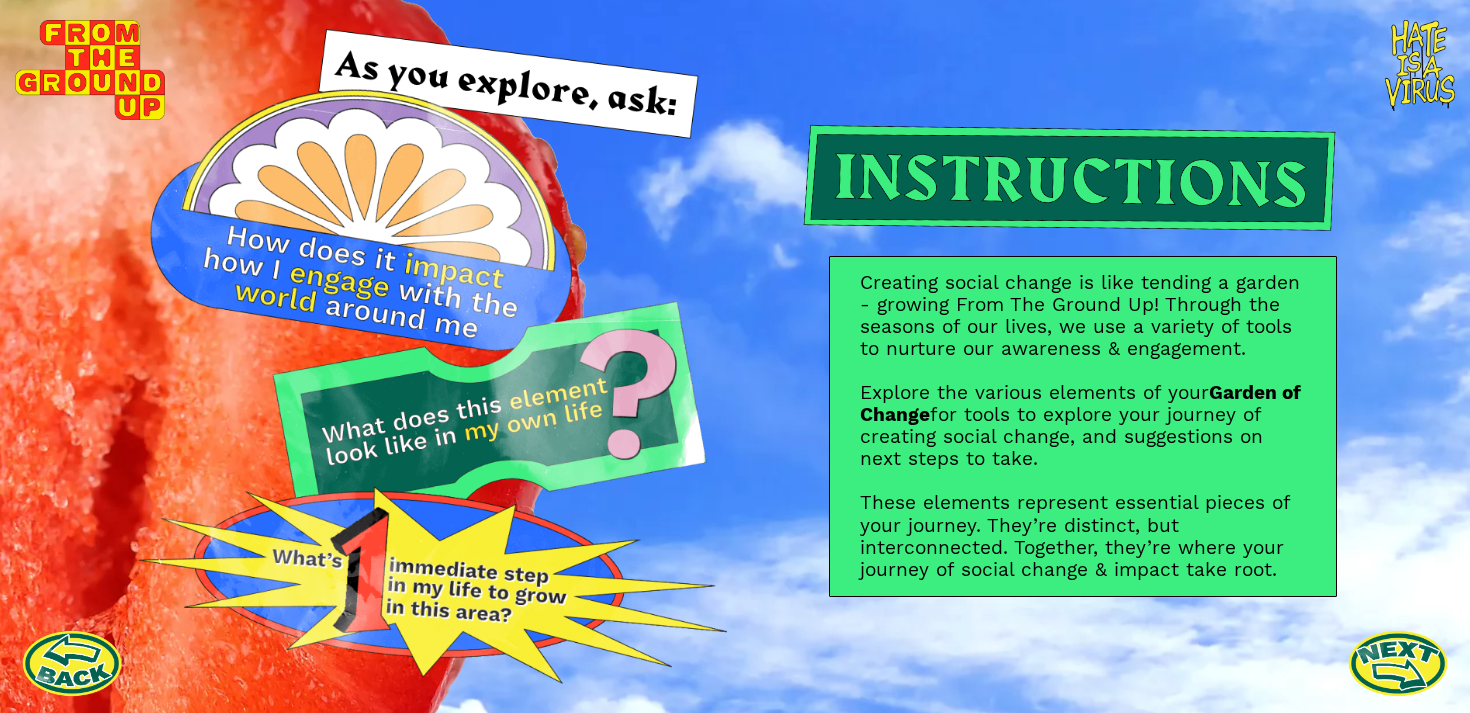 scroll, scrollTop: 0, scrollLeft: 0, axis: both 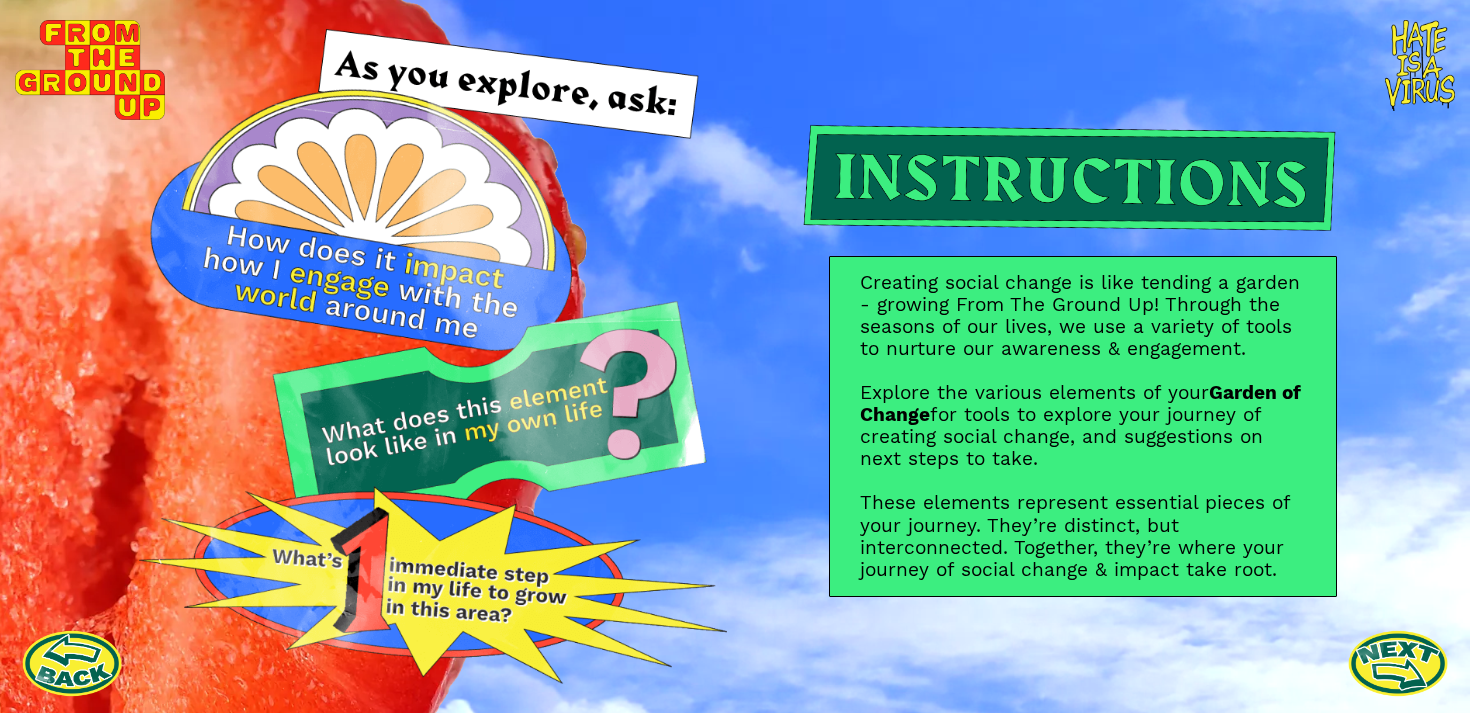 click at bounding box center (433, 356) 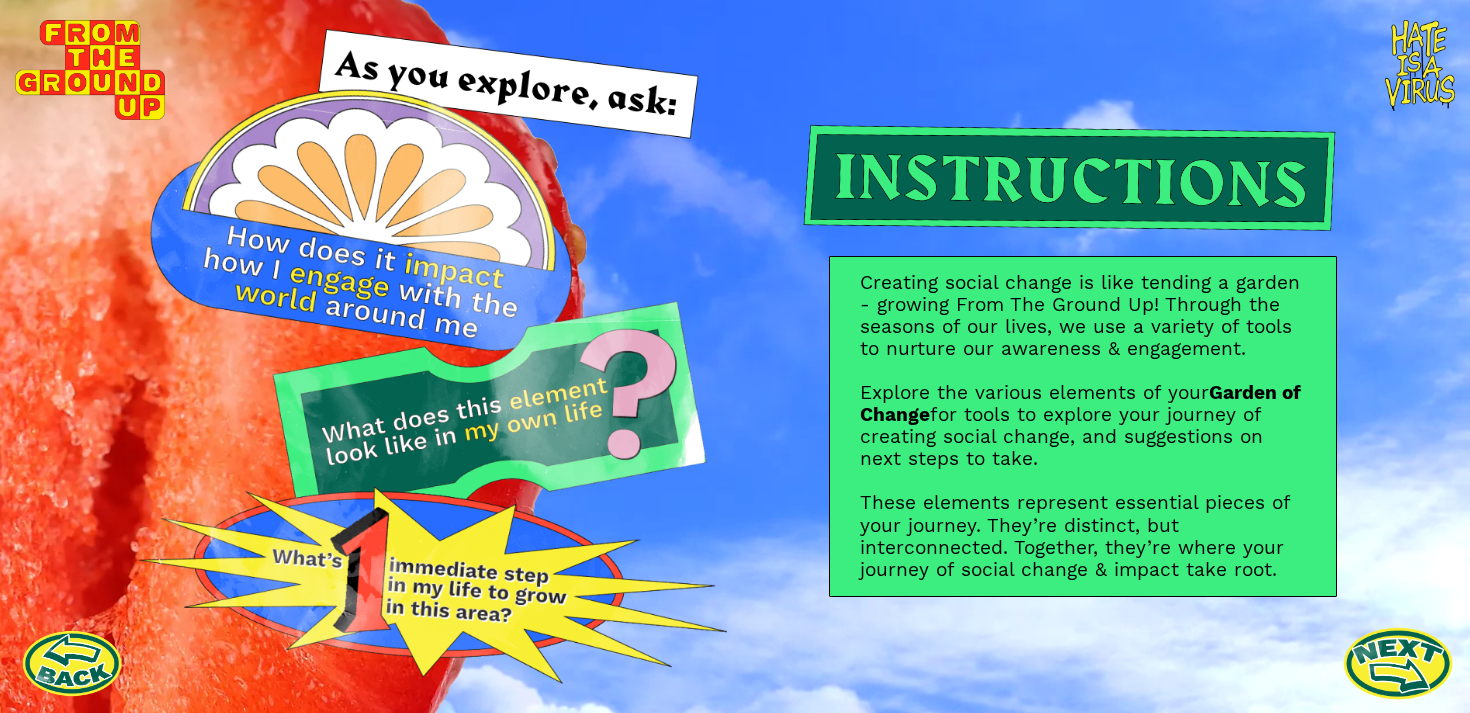 click at bounding box center [1398, 663] 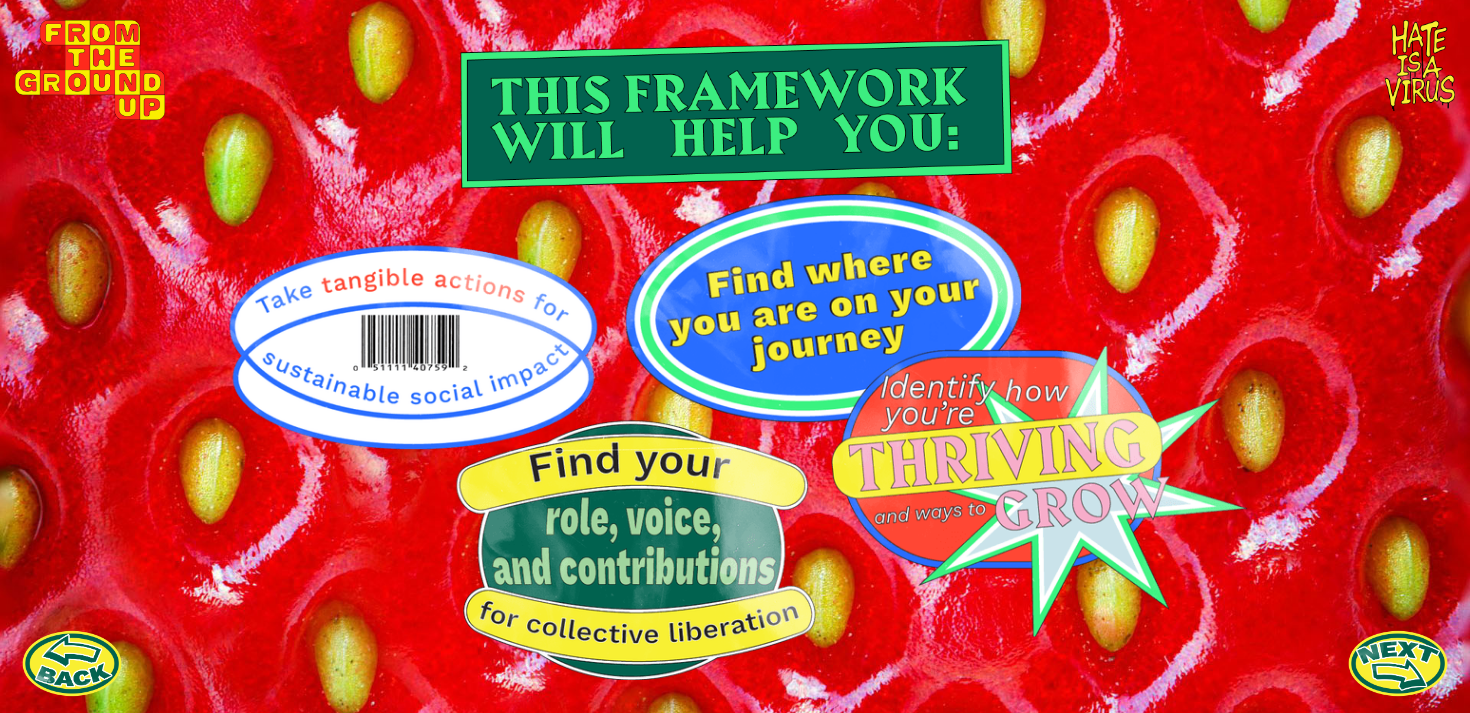 scroll, scrollTop: 0, scrollLeft: 0, axis: both 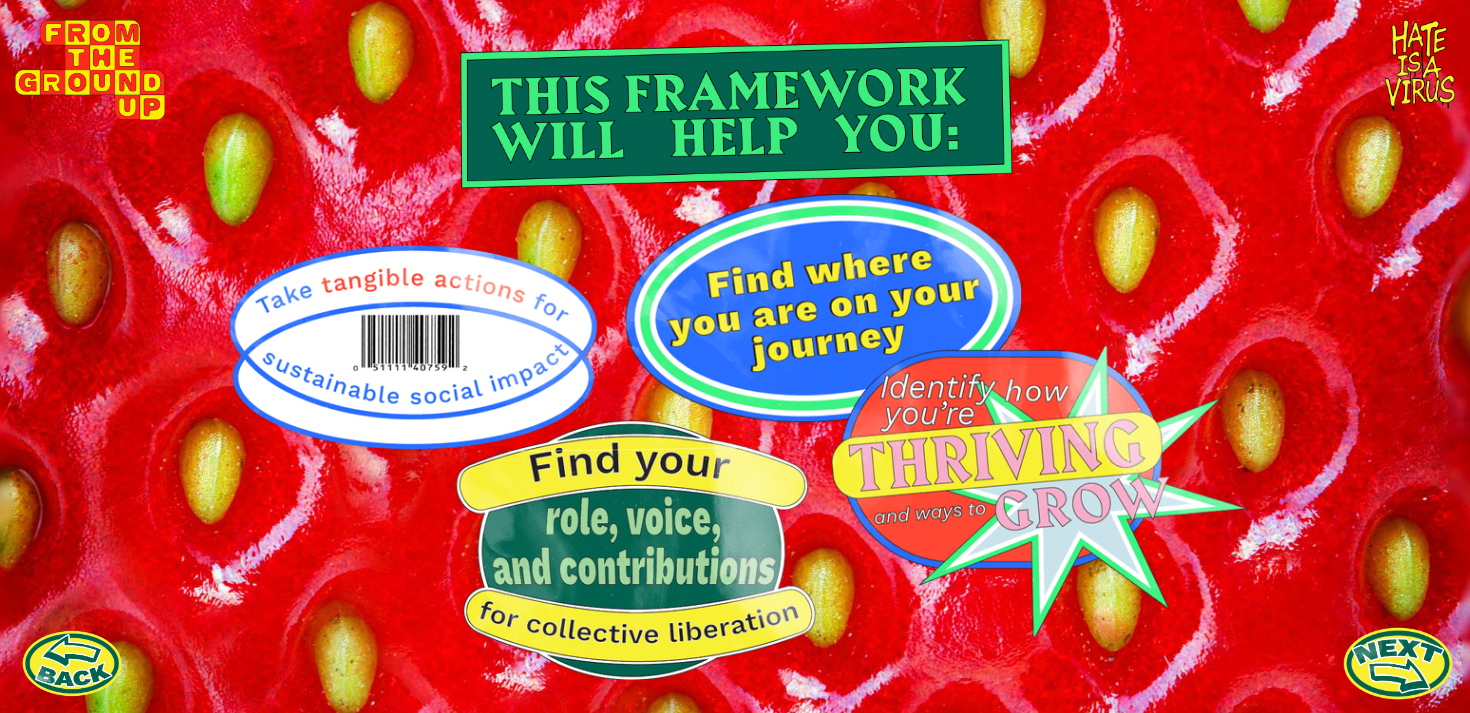 click at bounding box center [1398, 663] 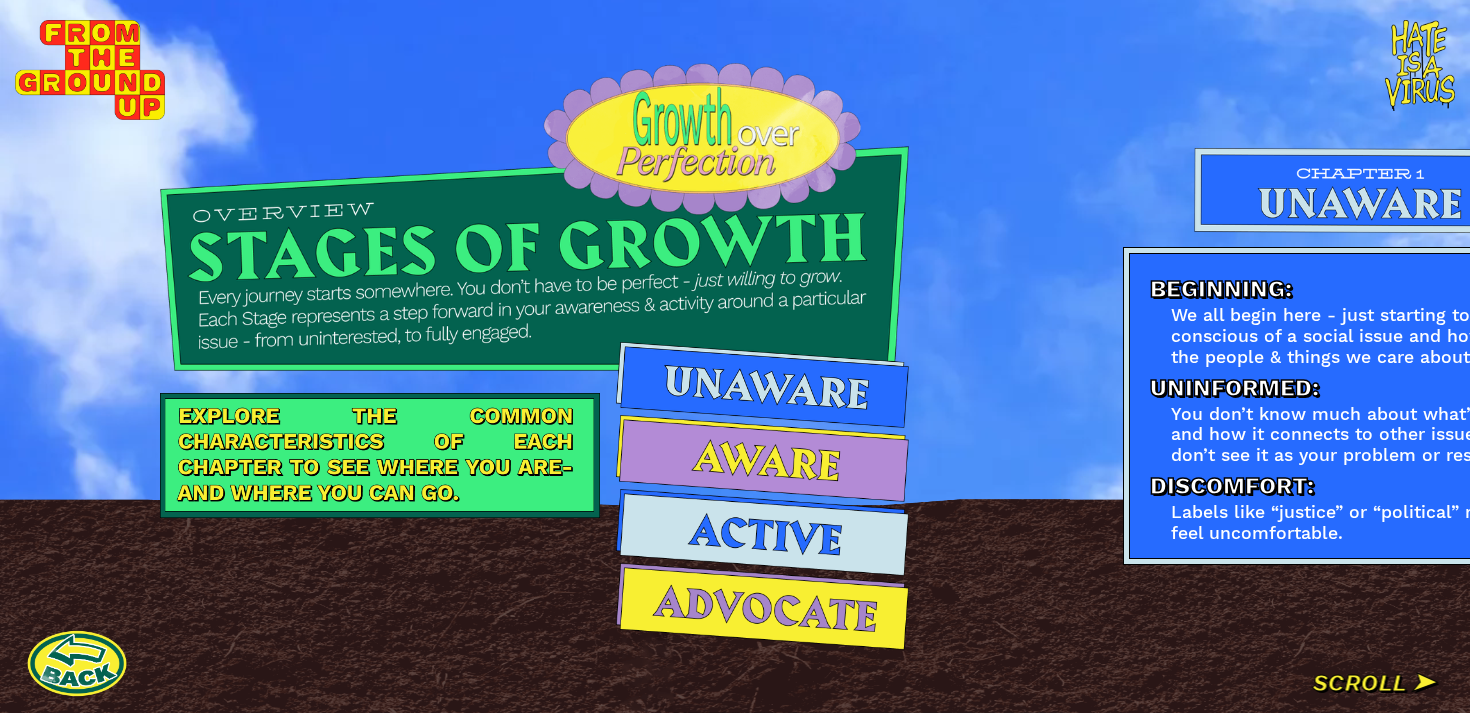 scroll, scrollTop: 0, scrollLeft: 0, axis: both 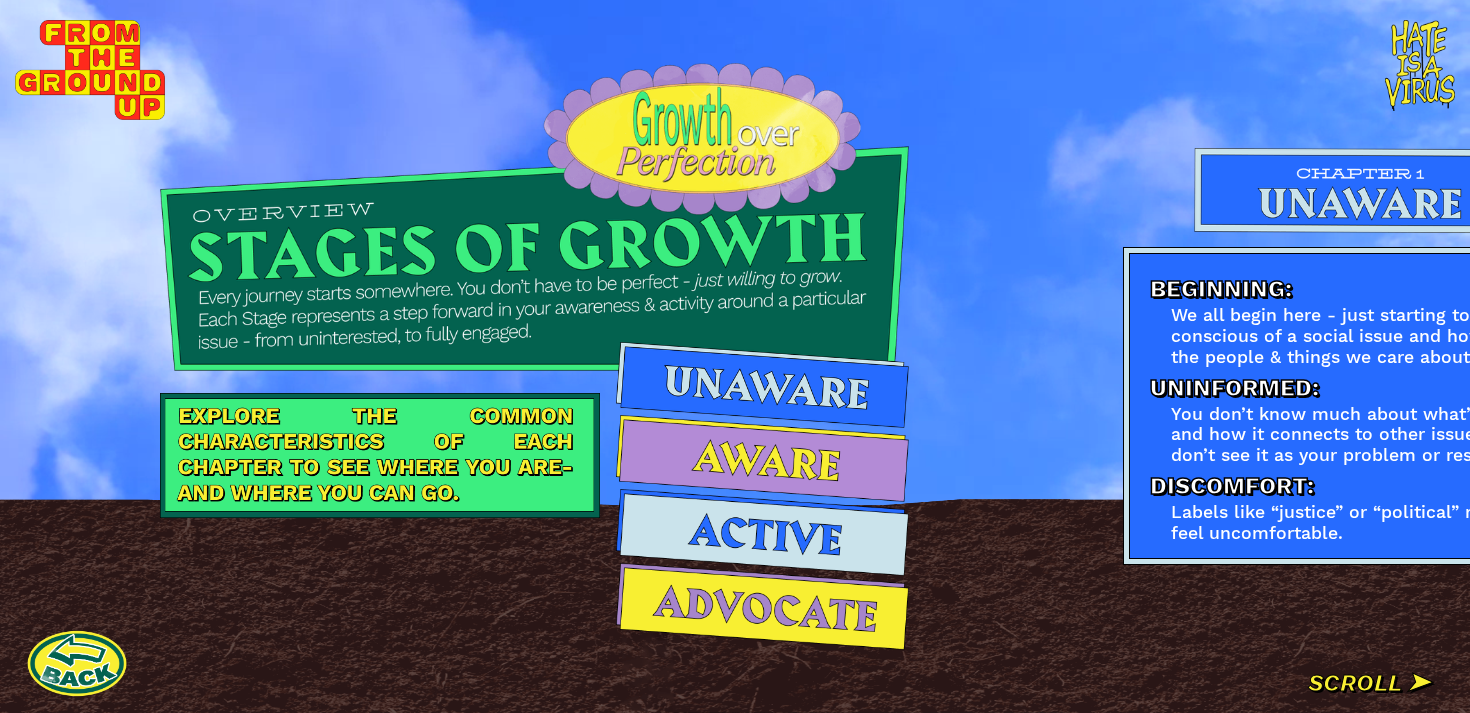 click at bounding box center [762, 385] 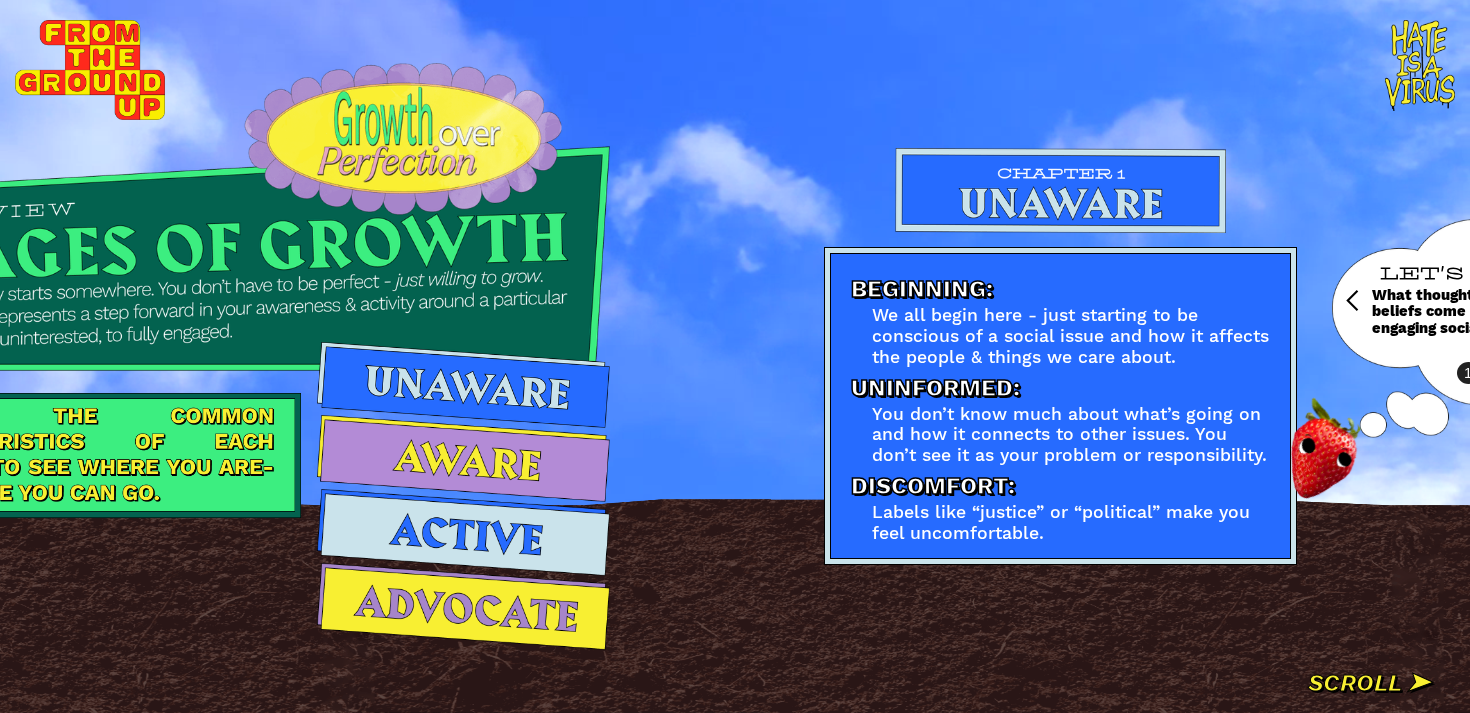 scroll, scrollTop: 0, scrollLeft: 0, axis: both 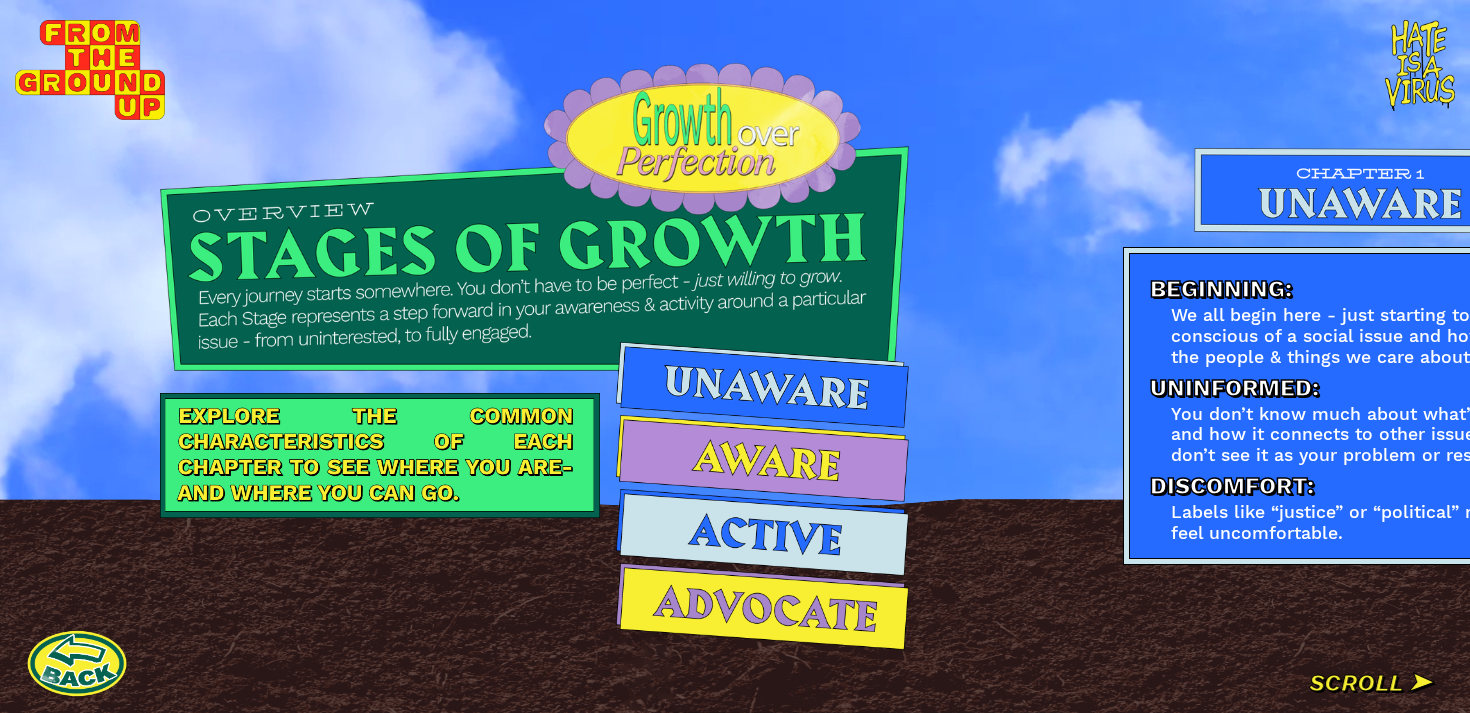 click at bounding box center (762, 385) 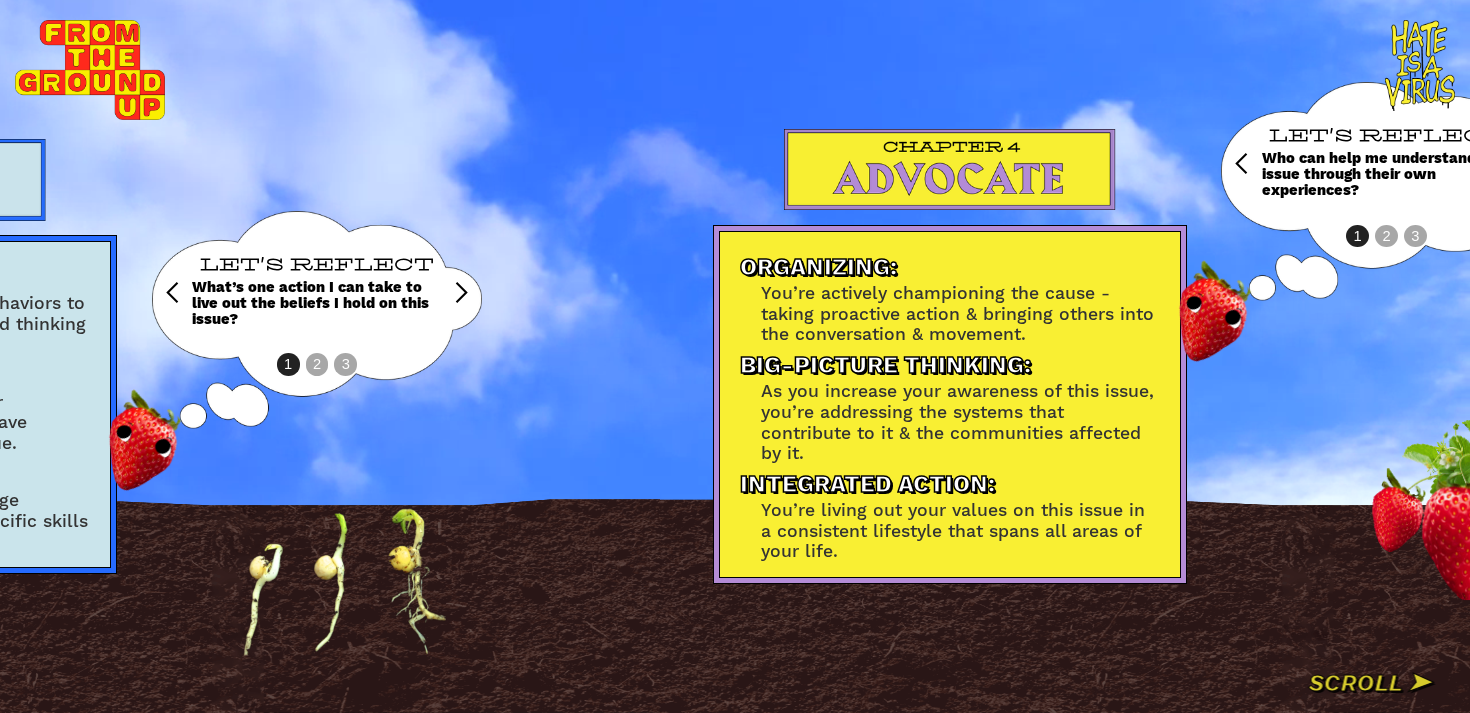 scroll, scrollTop: 0, scrollLeft: 3878, axis: horizontal 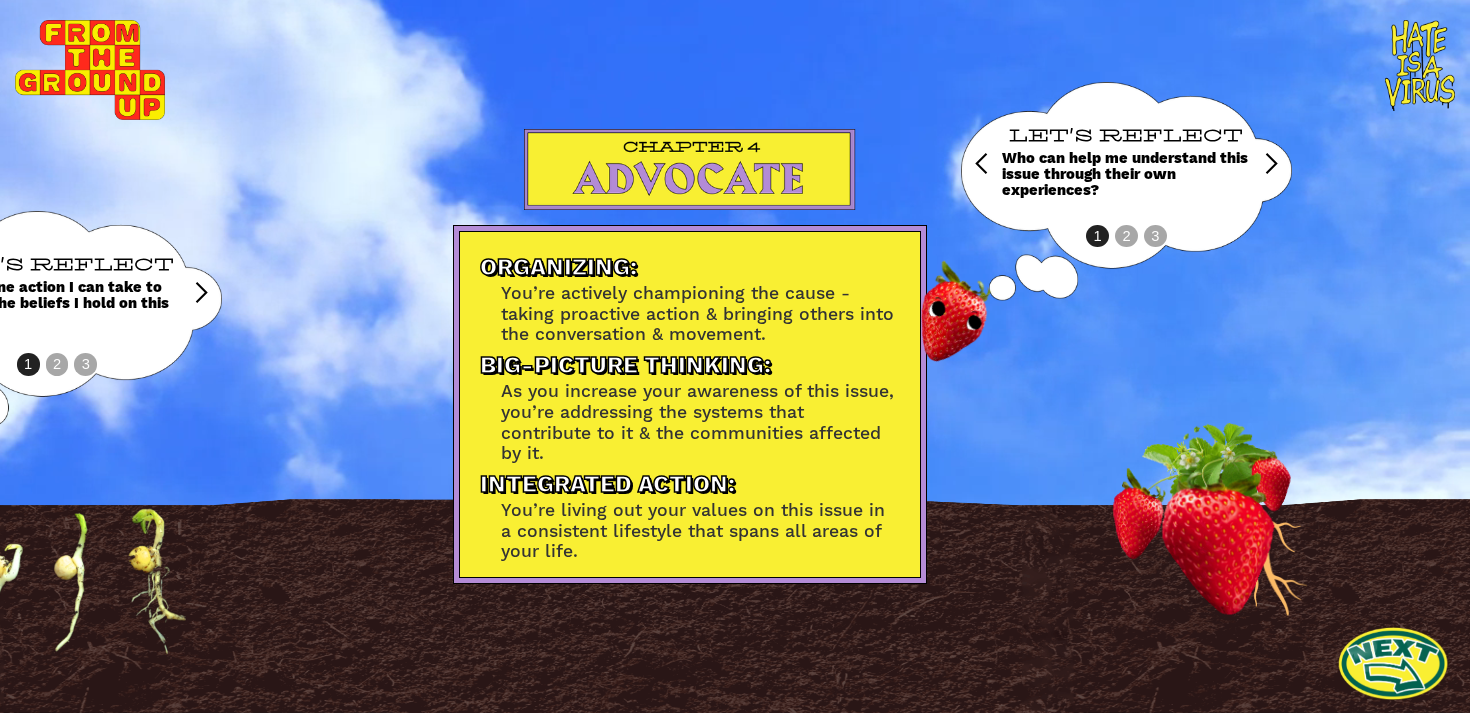 click at bounding box center [1393, 663] 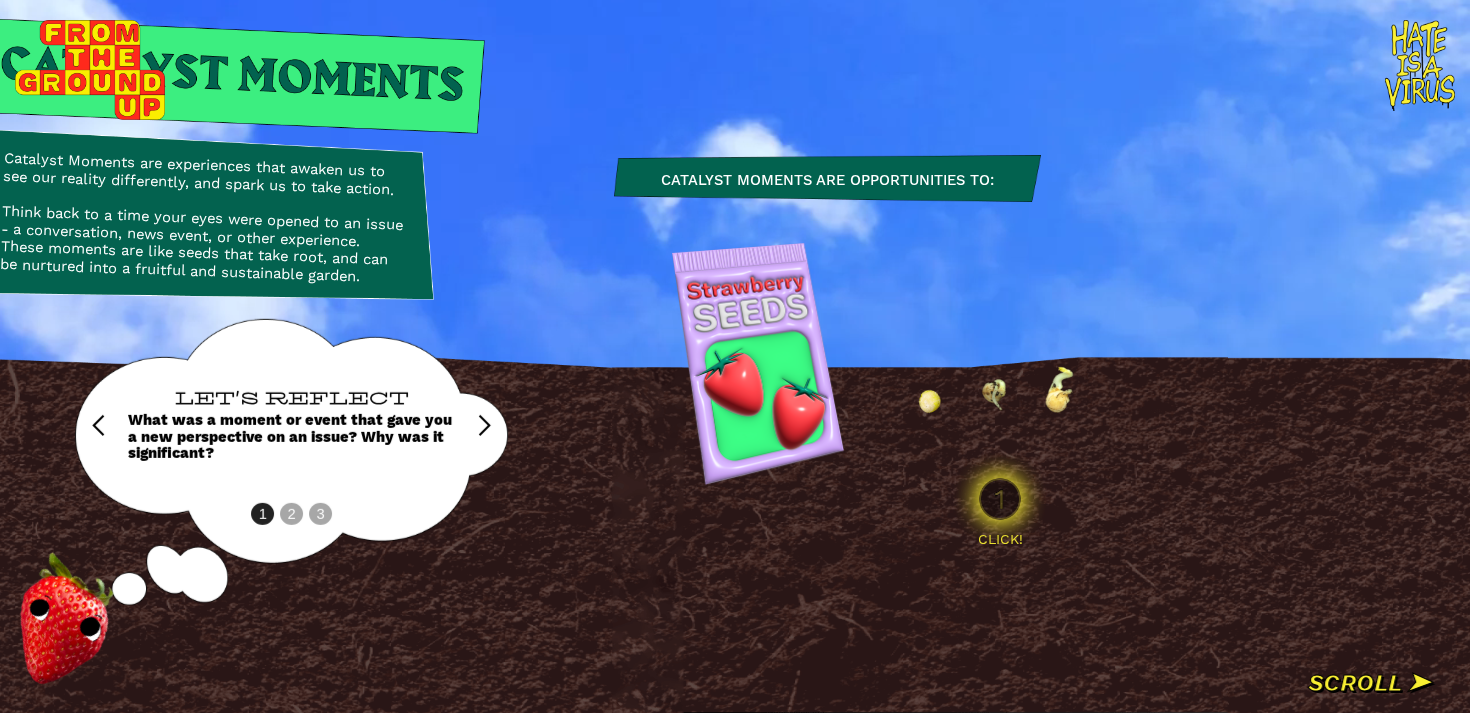 scroll, scrollTop: 0, scrollLeft: 455, axis: horizontal 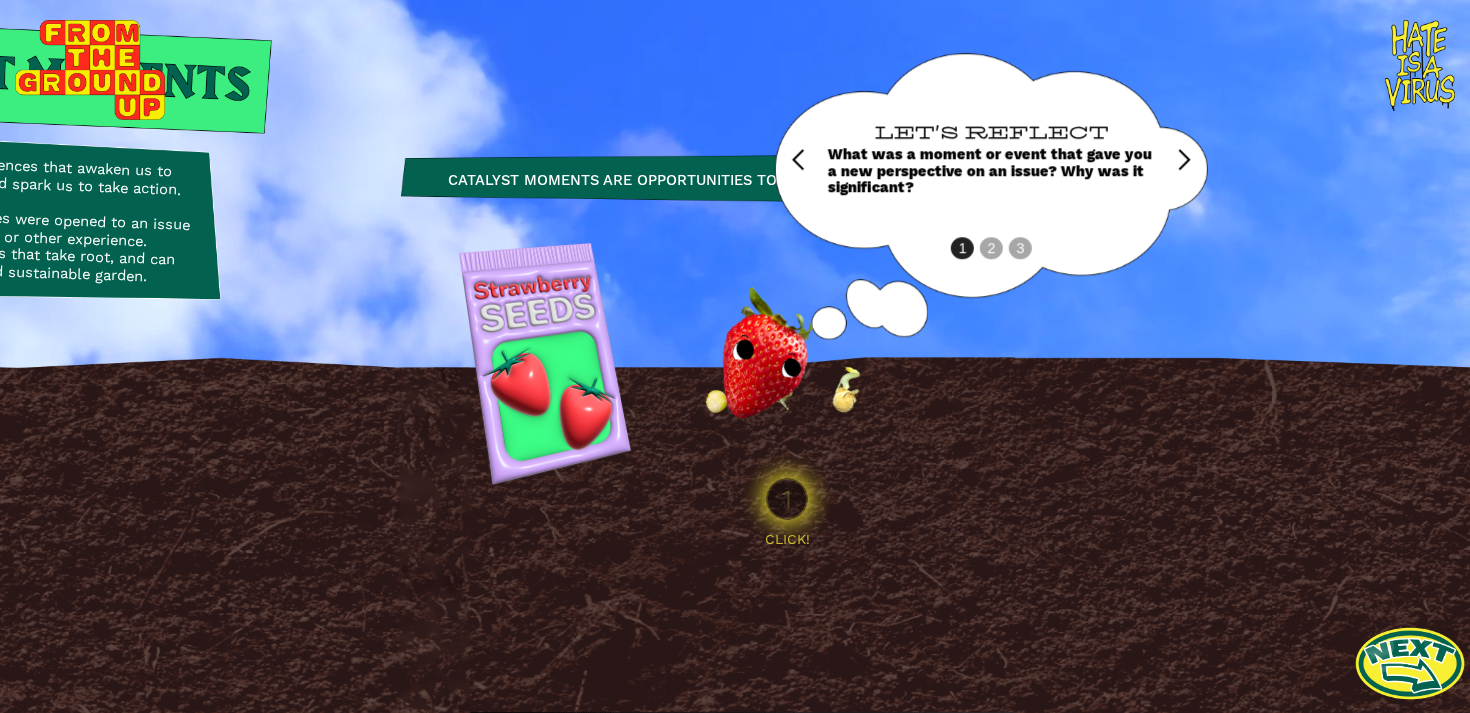 click at bounding box center (1410, 663) 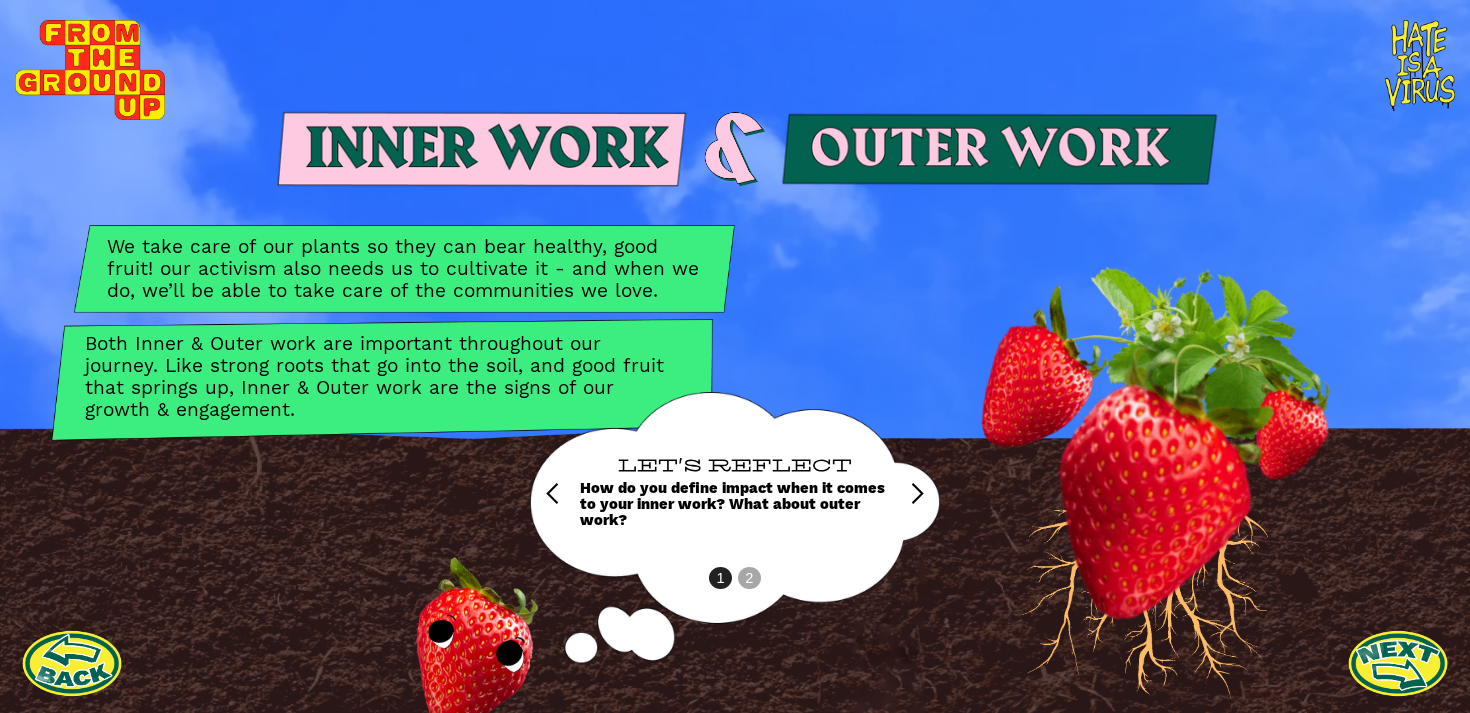scroll, scrollTop: 0, scrollLeft: 0, axis: both 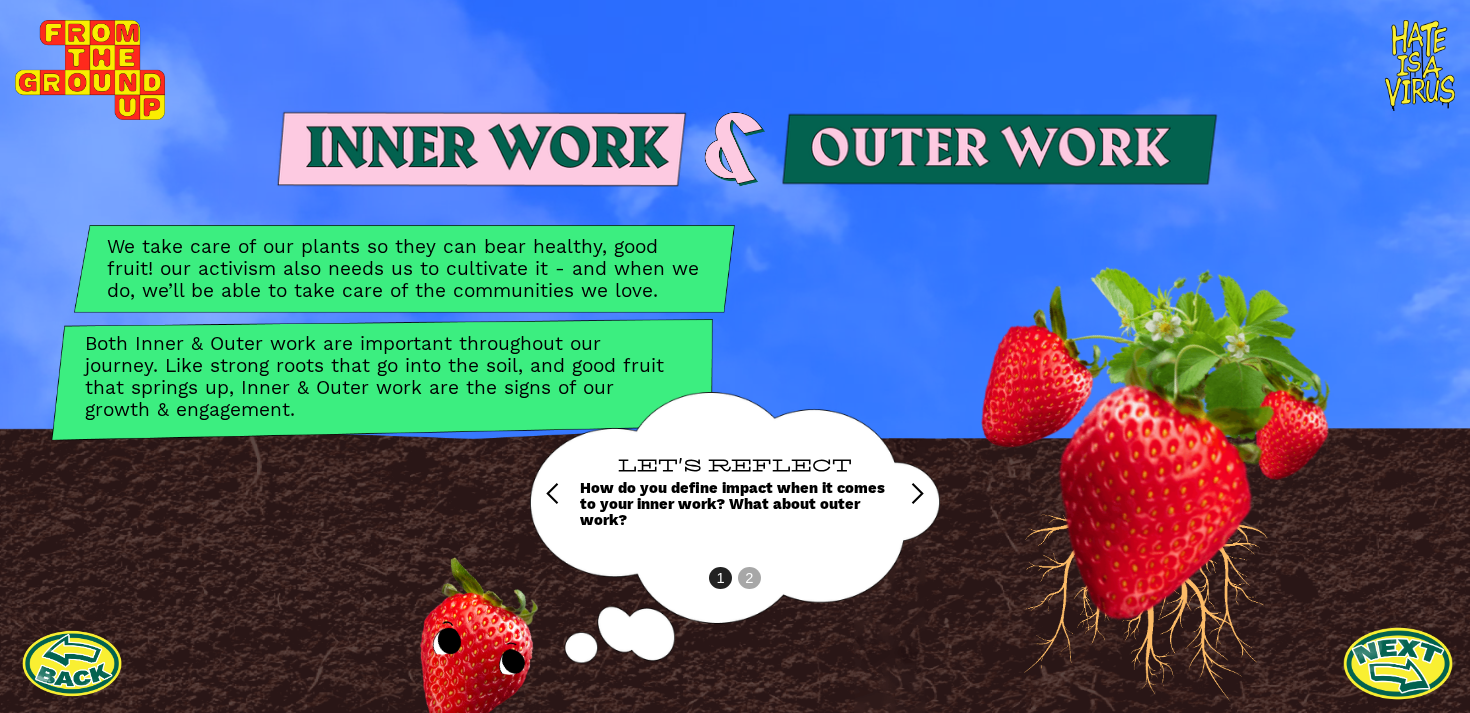 click at bounding box center (1398, 663) 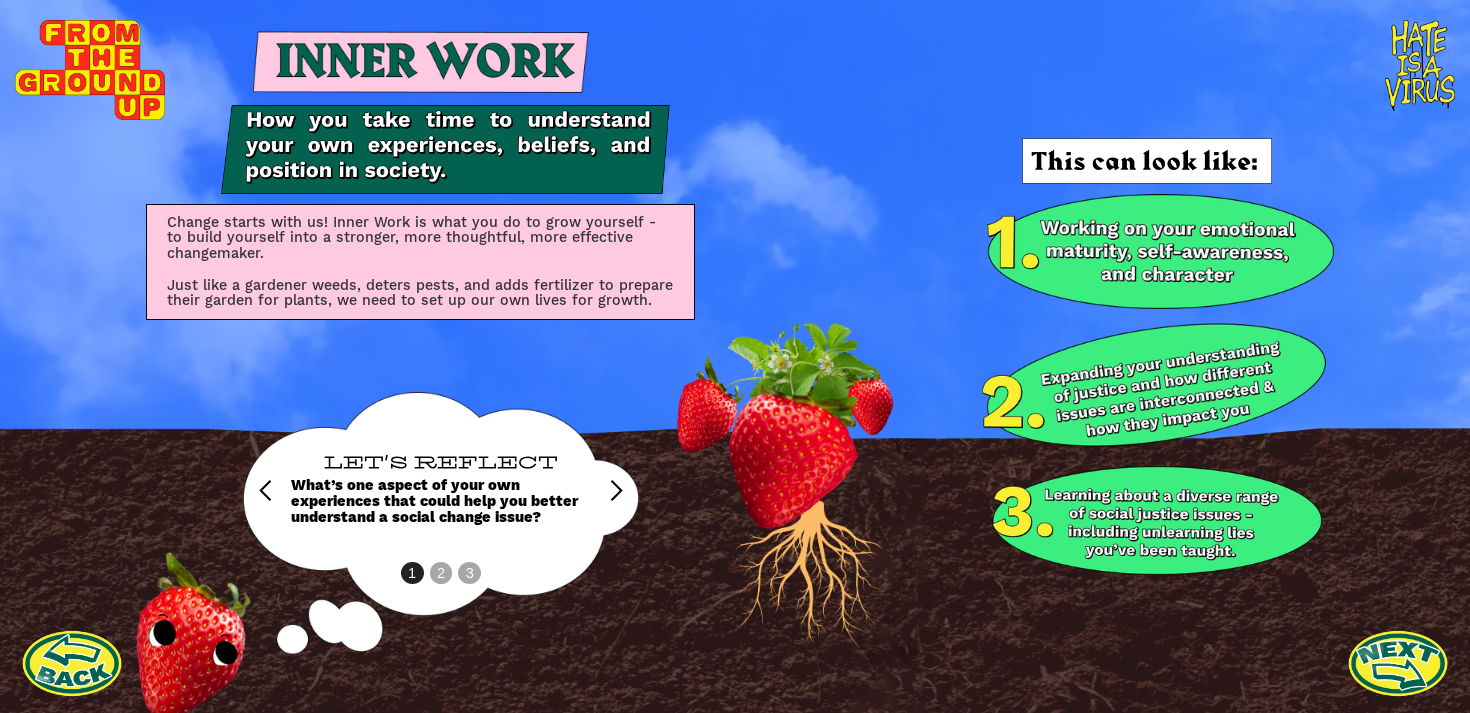 scroll, scrollTop: 0, scrollLeft: 0, axis: both 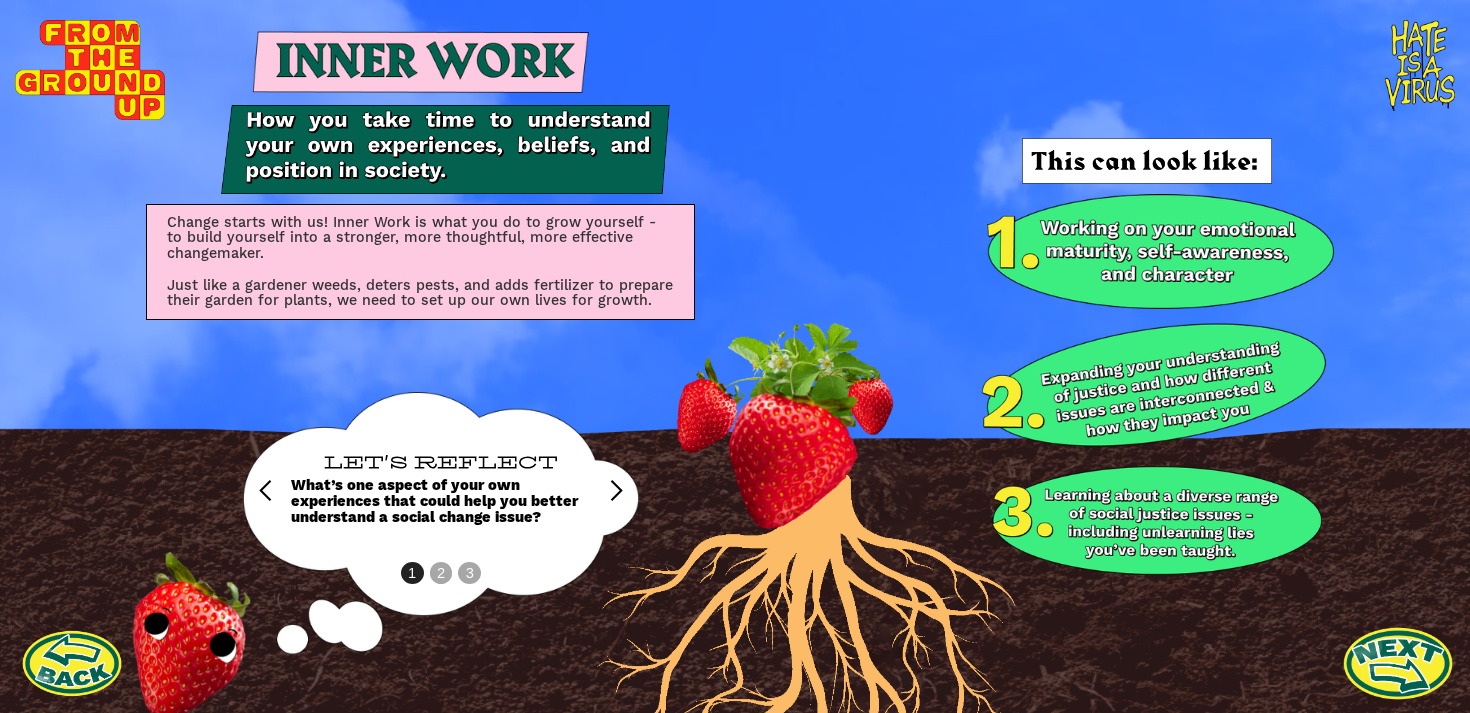 click at bounding box center (1398, 663) 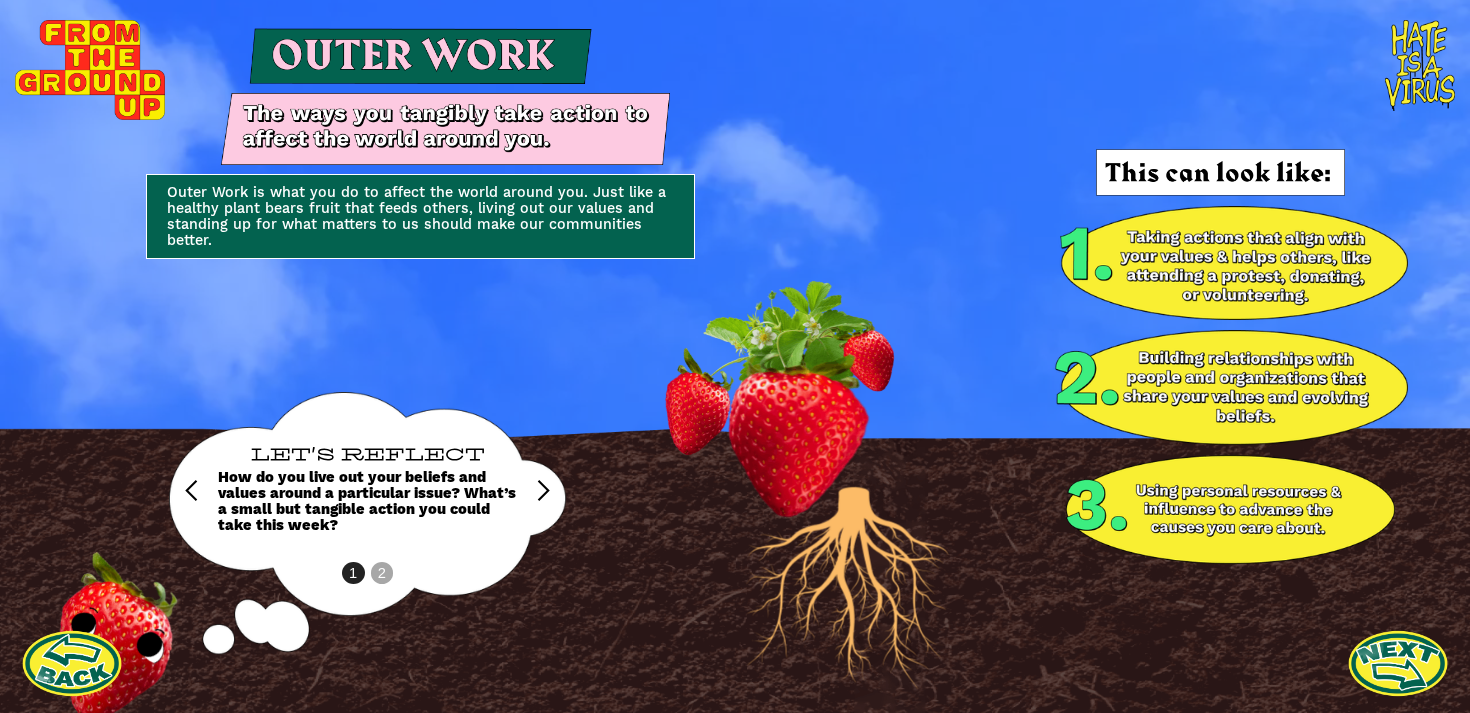 scroll, scrollTop: 0, scrollLeft: 0, axis: both 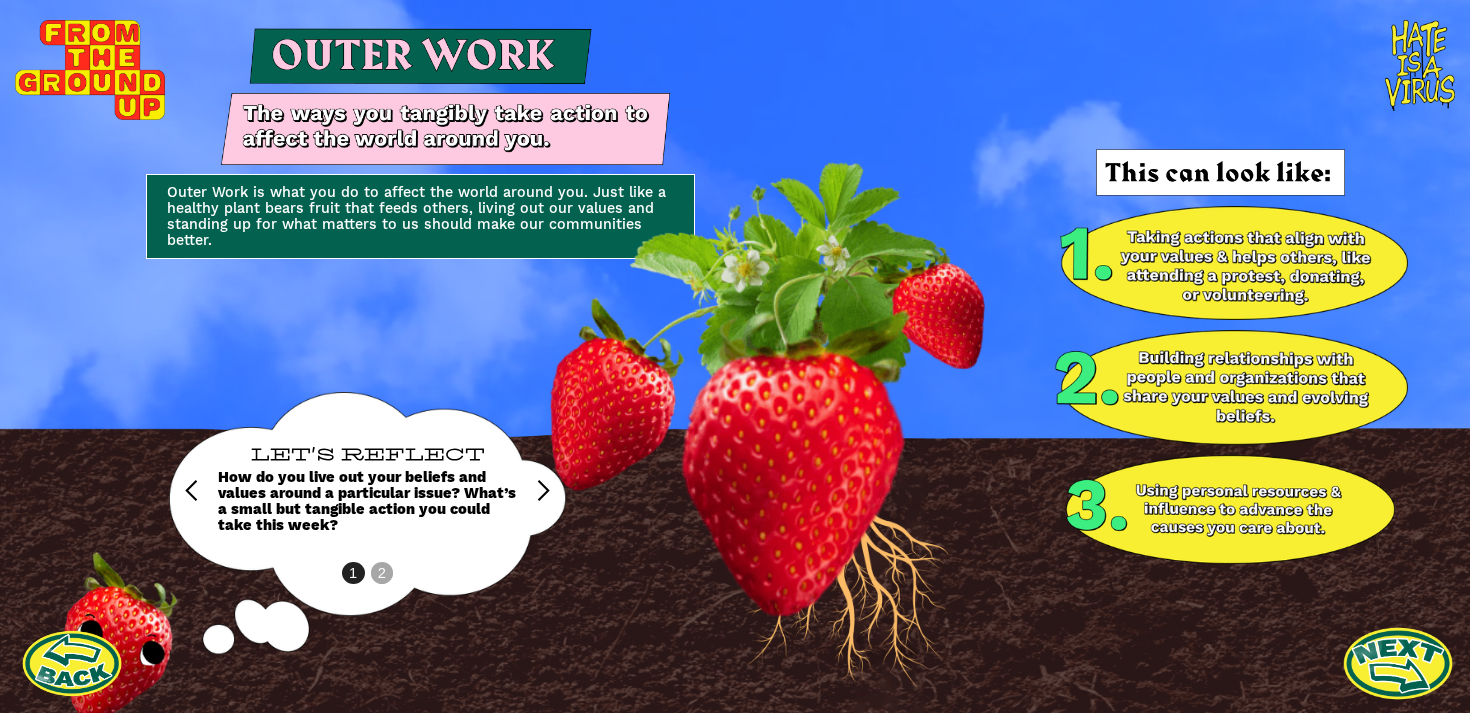 click at bounding box center (1398, 663) 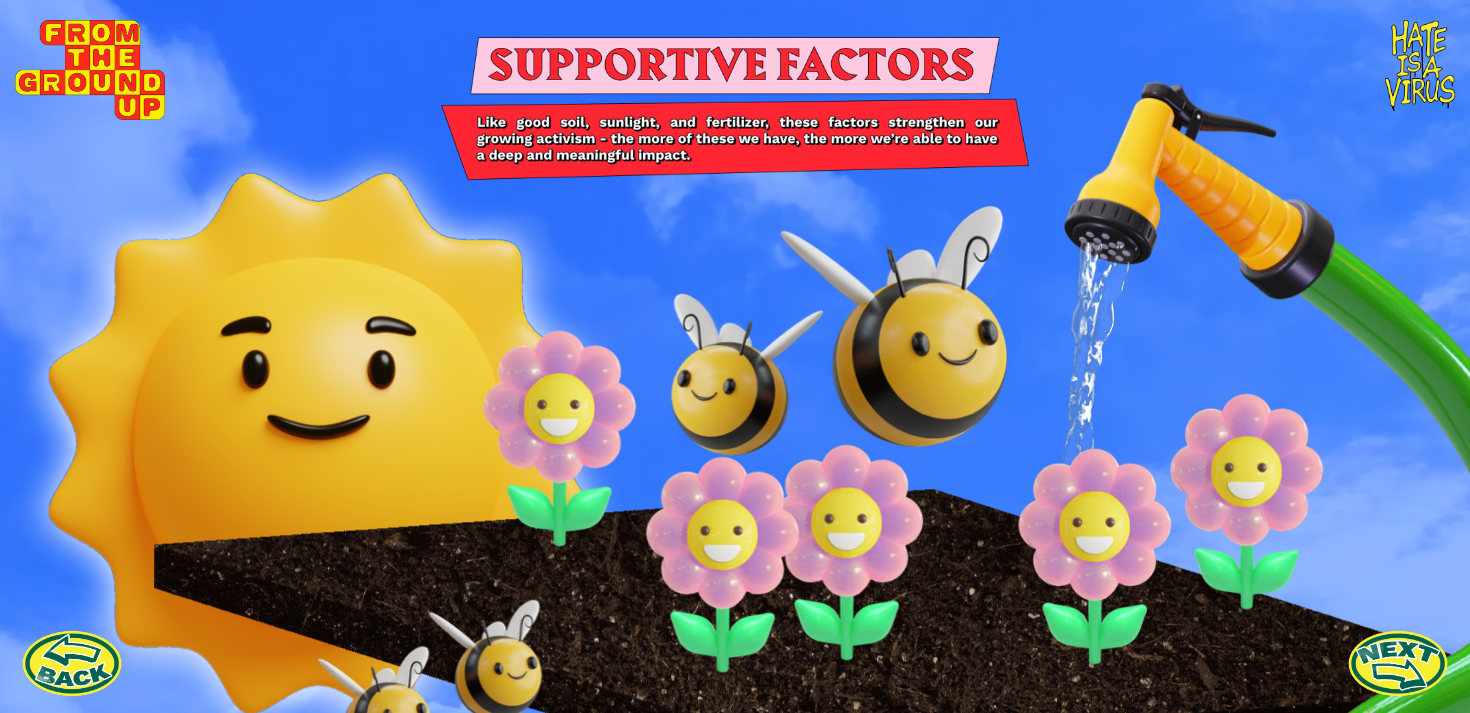 scroll, scrollTop: 0, scrollLeft: 0, axis: both 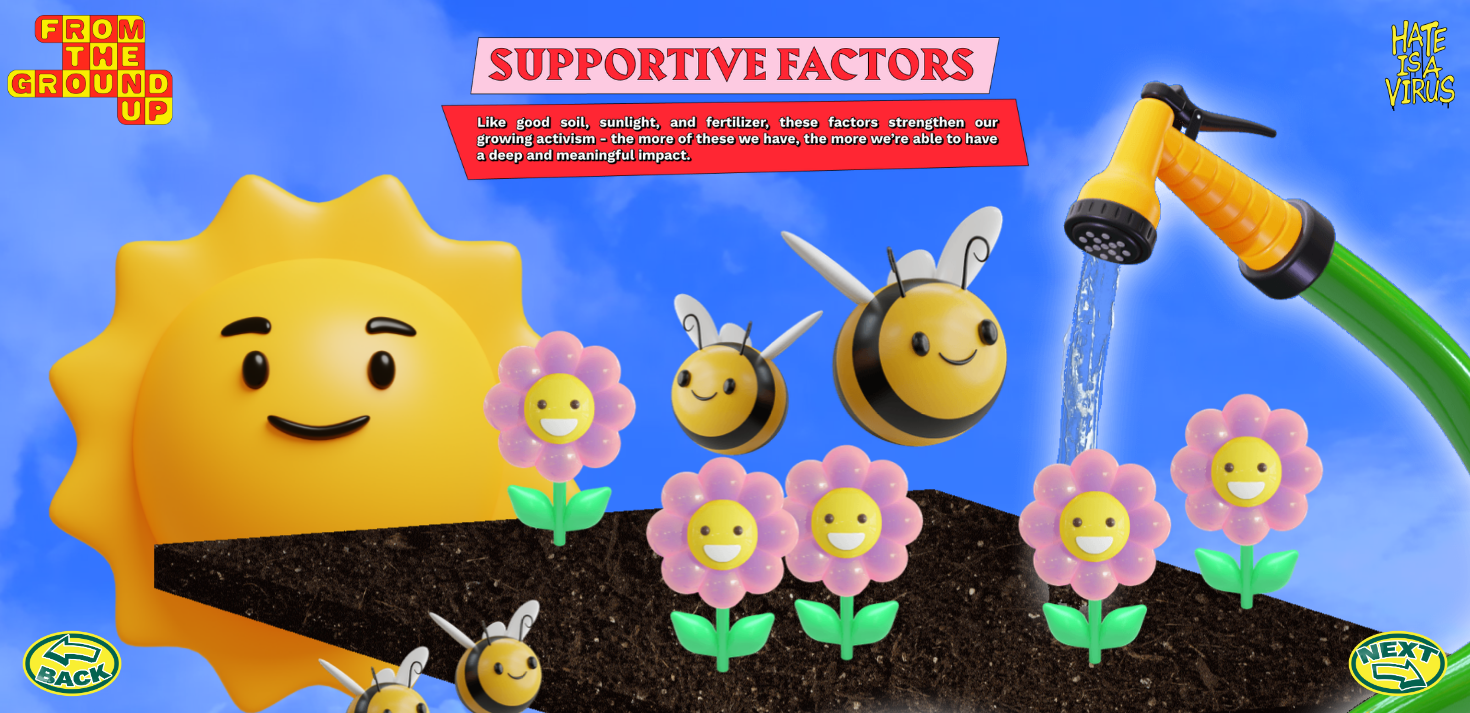 click at bounding box center [89, 70] 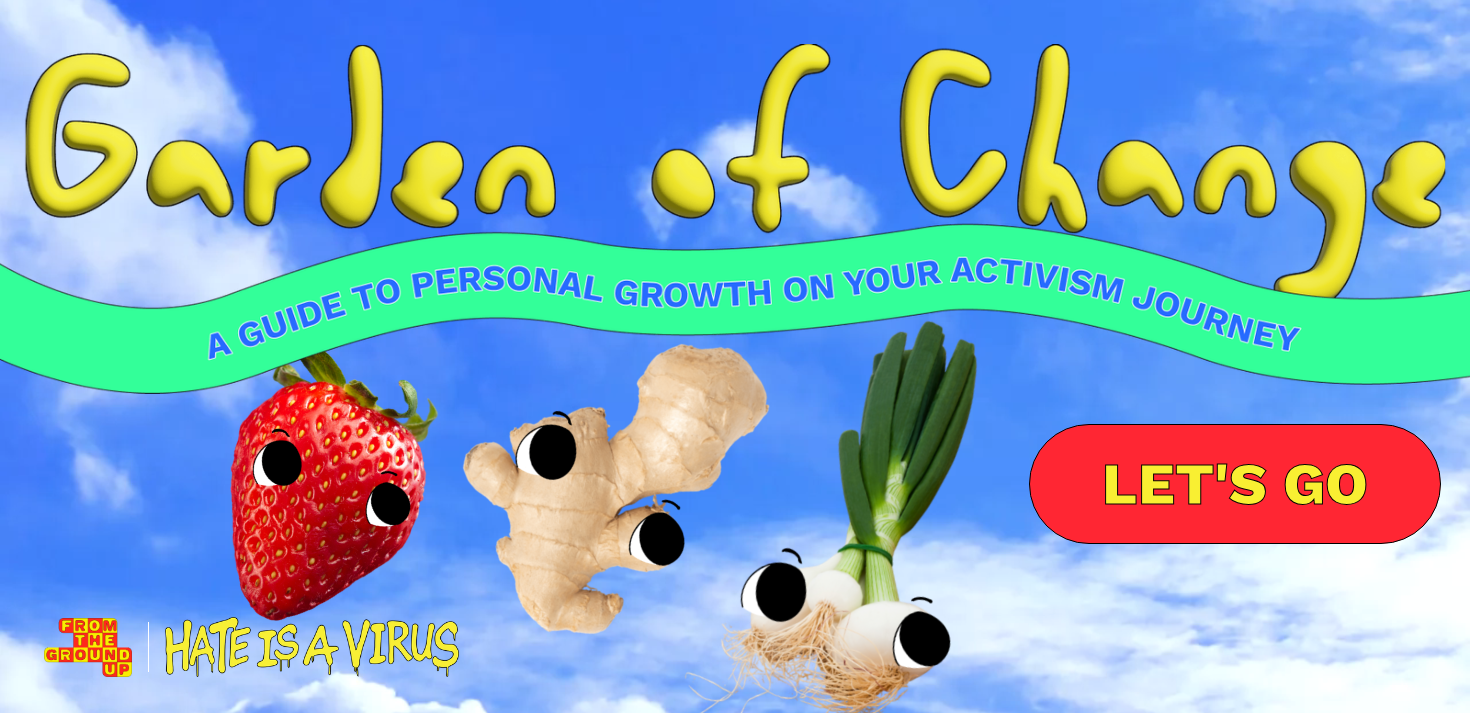 scroll, scrollTop: 0, scrollLeft: 0, axis: both 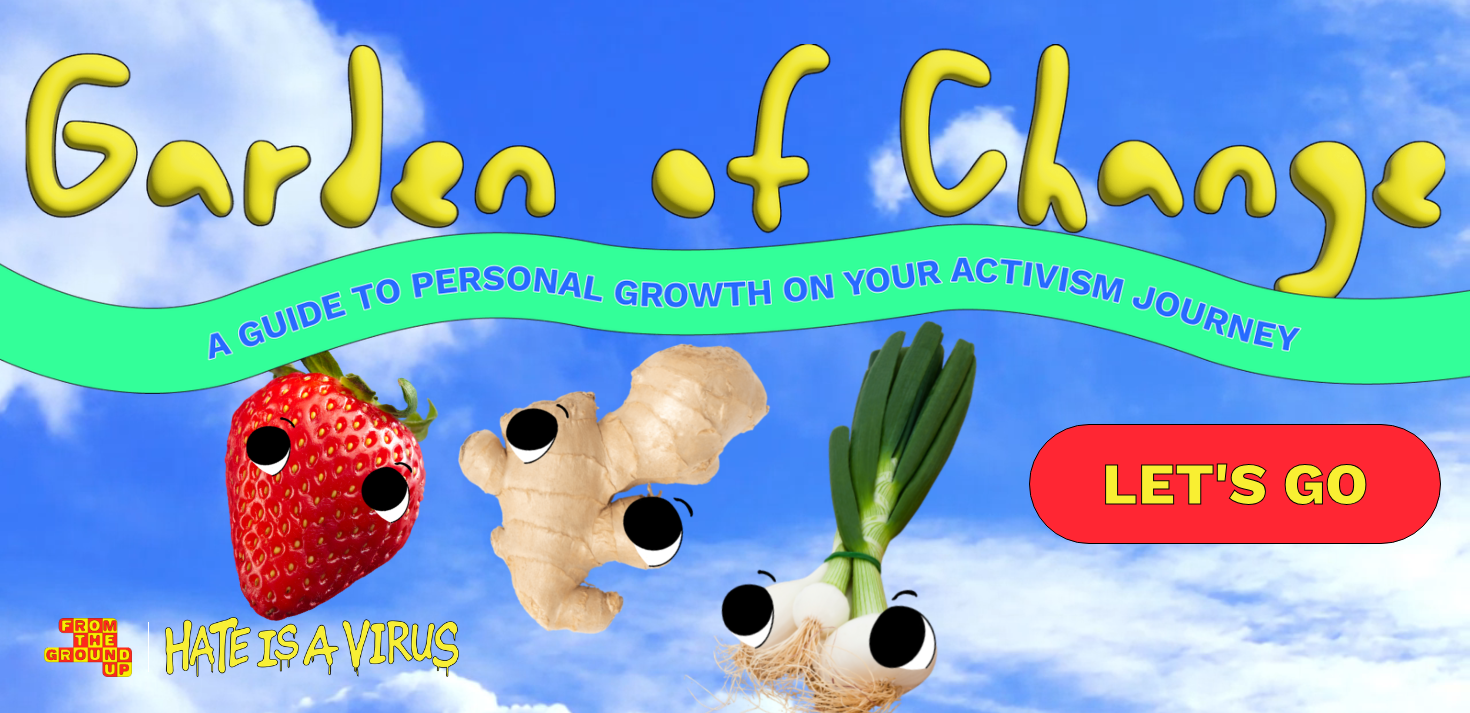 click at bounding box center (851, 544) 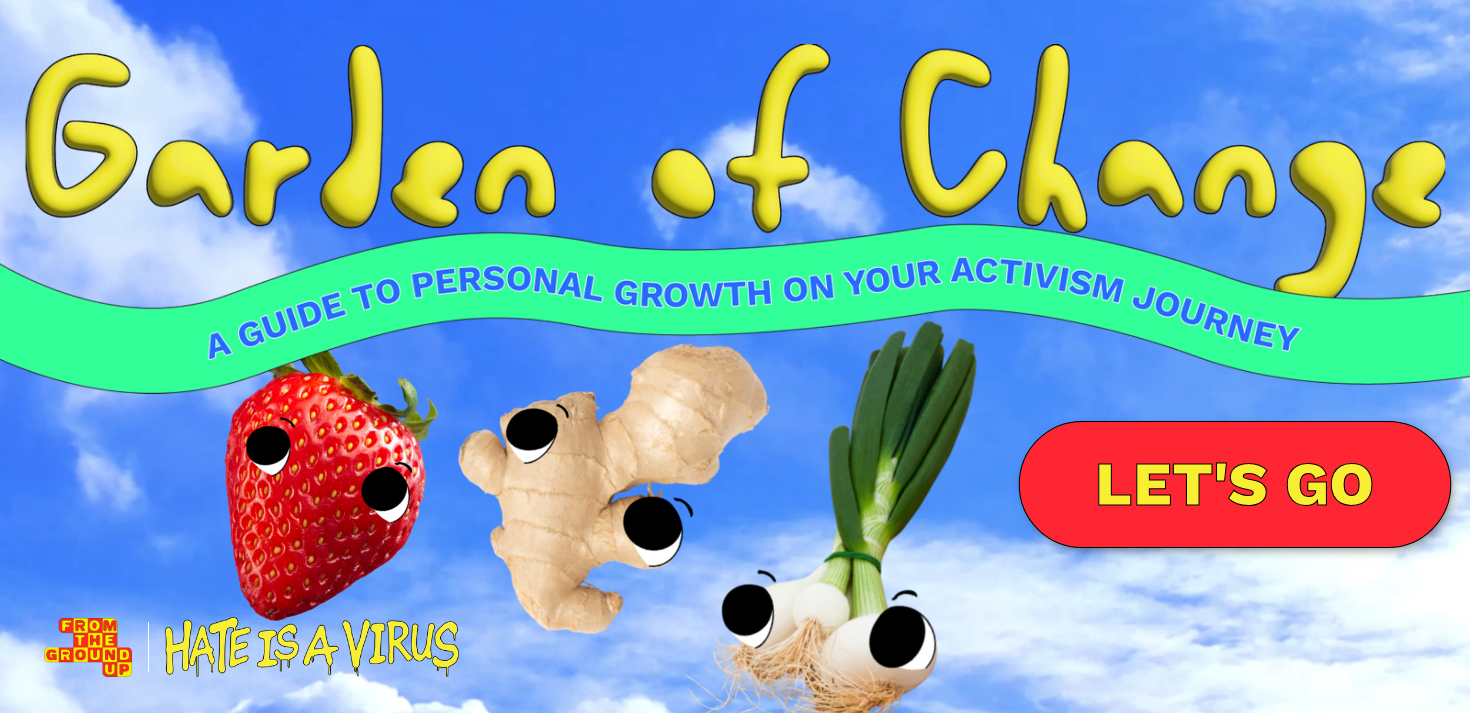 click on "LET'S GO" at bounding box center (1235, 484) 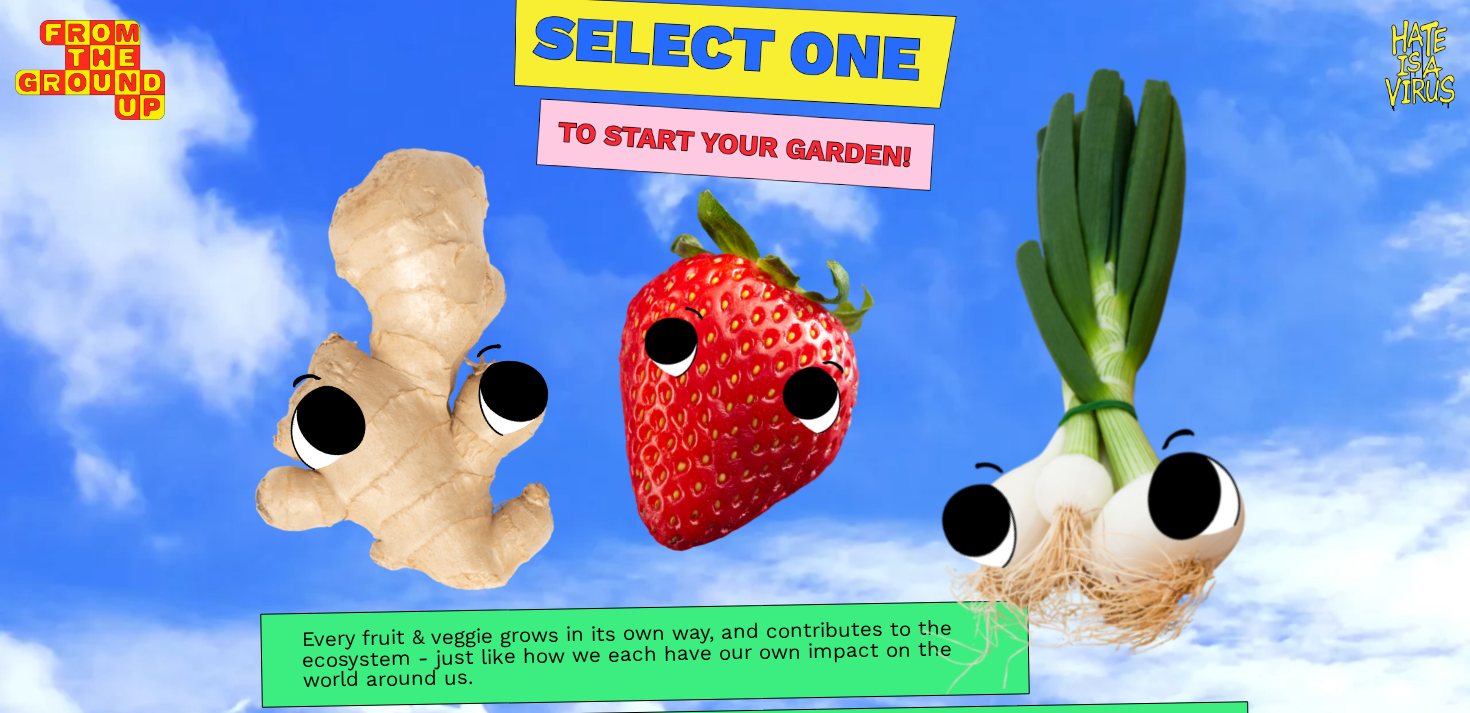 scroll, scrollTop: 0, scrollLeft: 0, axis: both 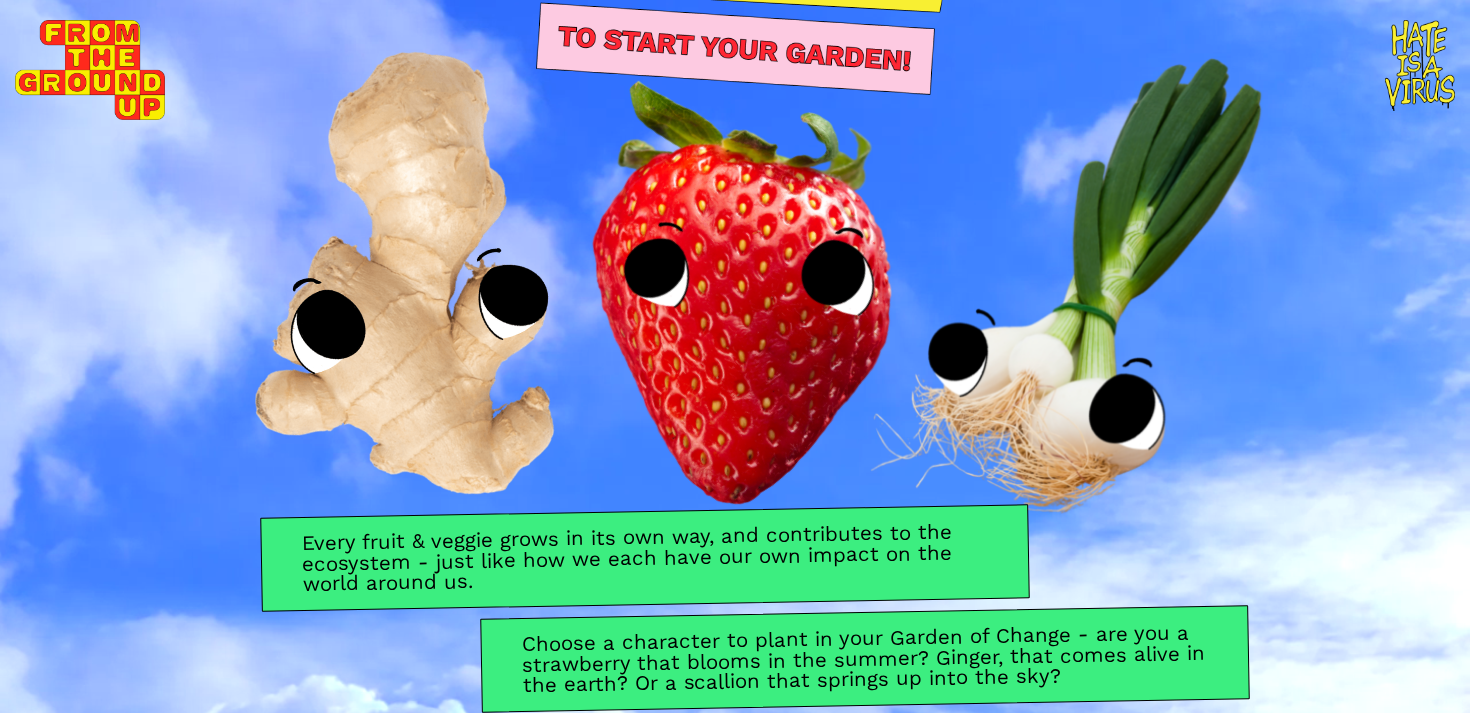 click at bounding box center (735, 263) 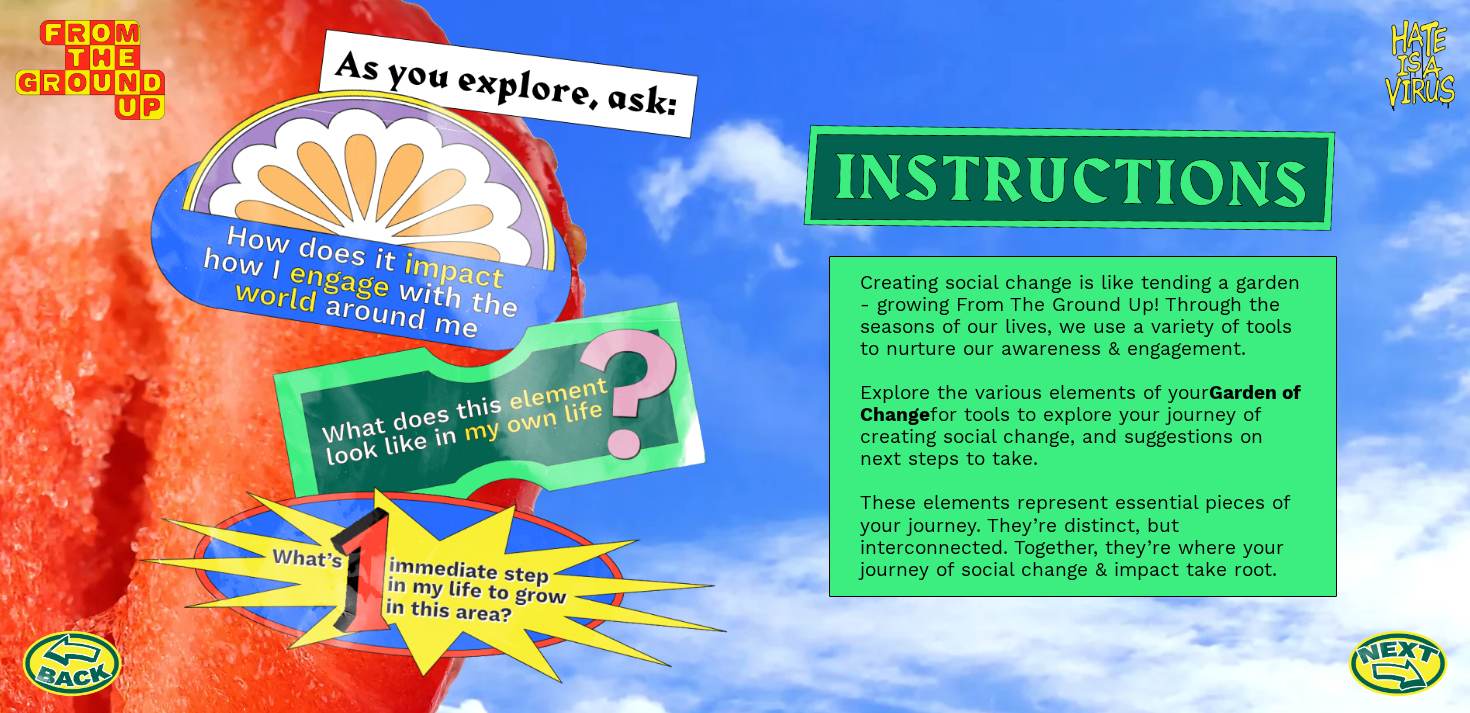 scroll, scrollTop: 0, scrollLeft: 0, axis: both 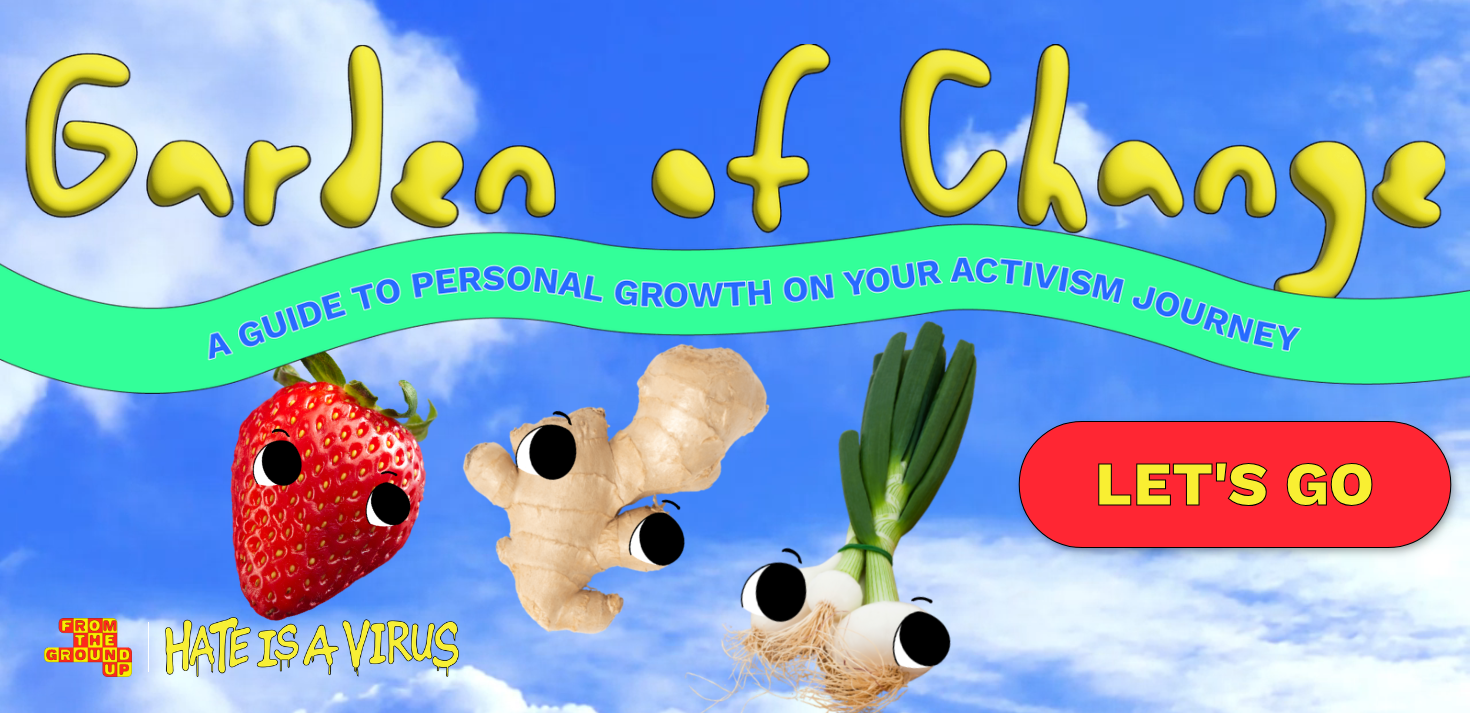 click on "LET'S GO" at bounding box center [1235, 484] 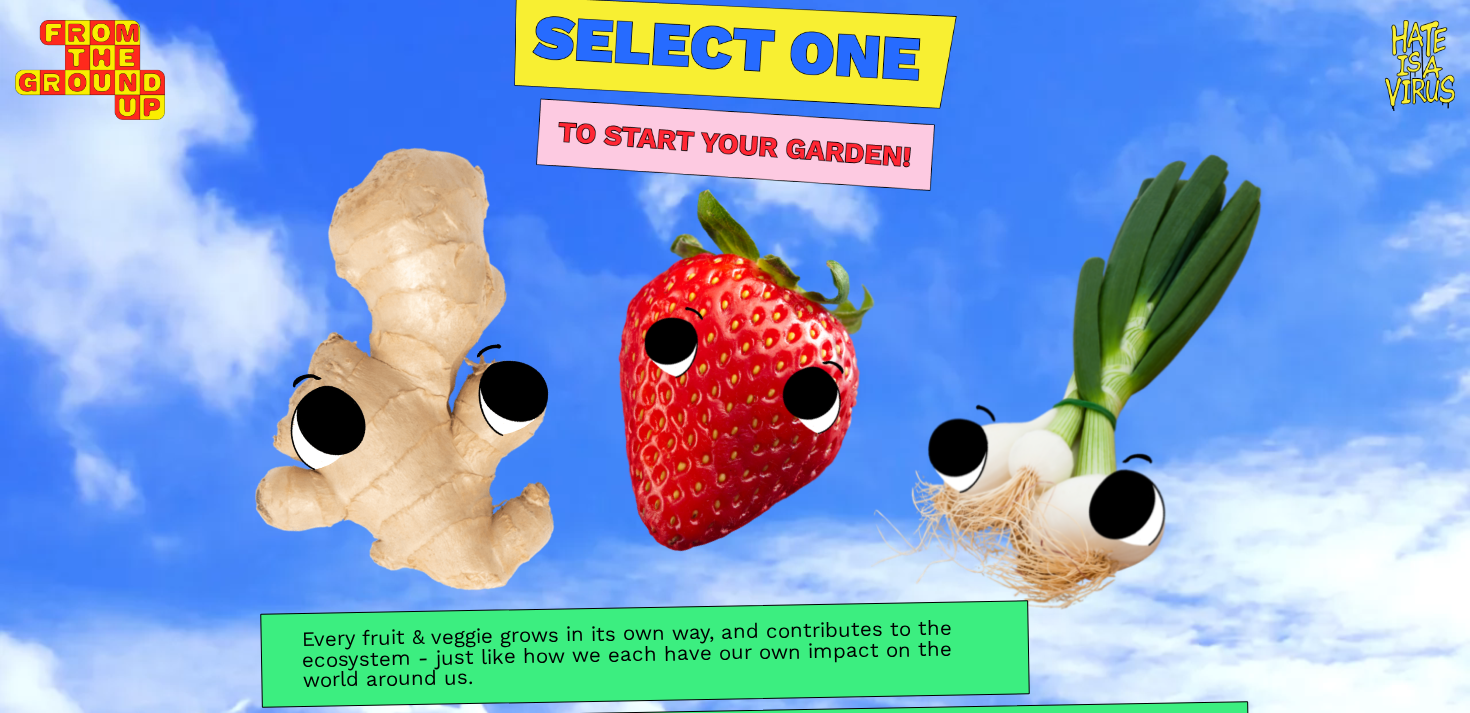 scroll, scrollTop: 0, scrollLeft: 0, axis: both 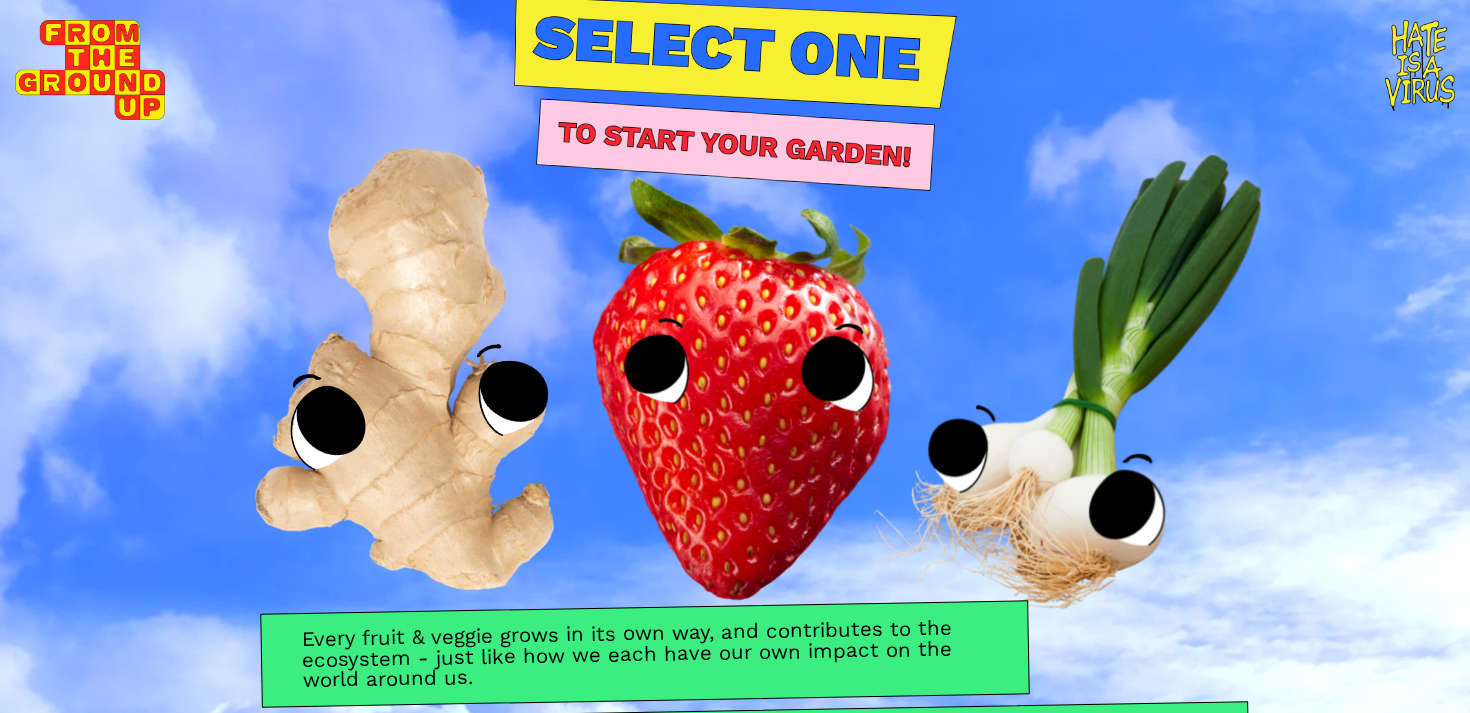 click at bounding box center [735, 359] 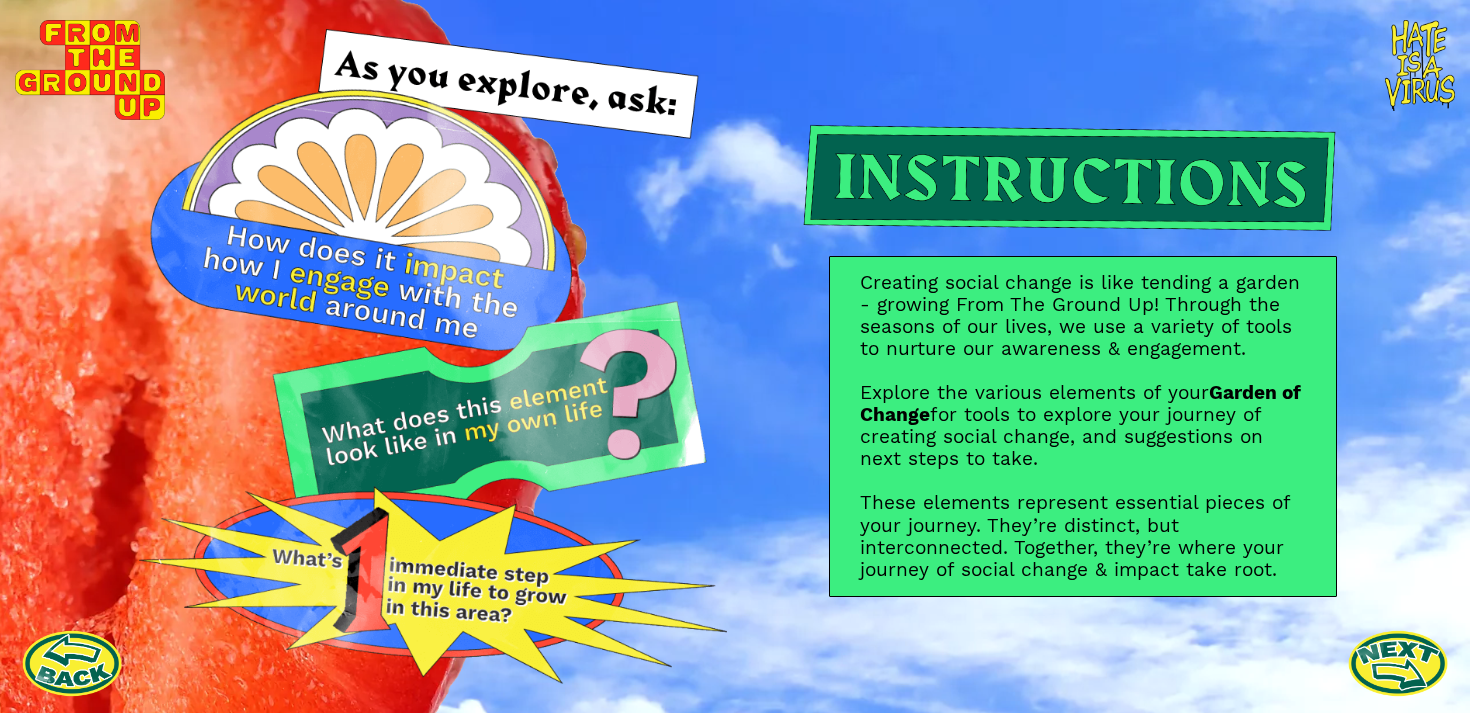 scroll, scrollTop: 0, scrollLeft: 0, axis: both 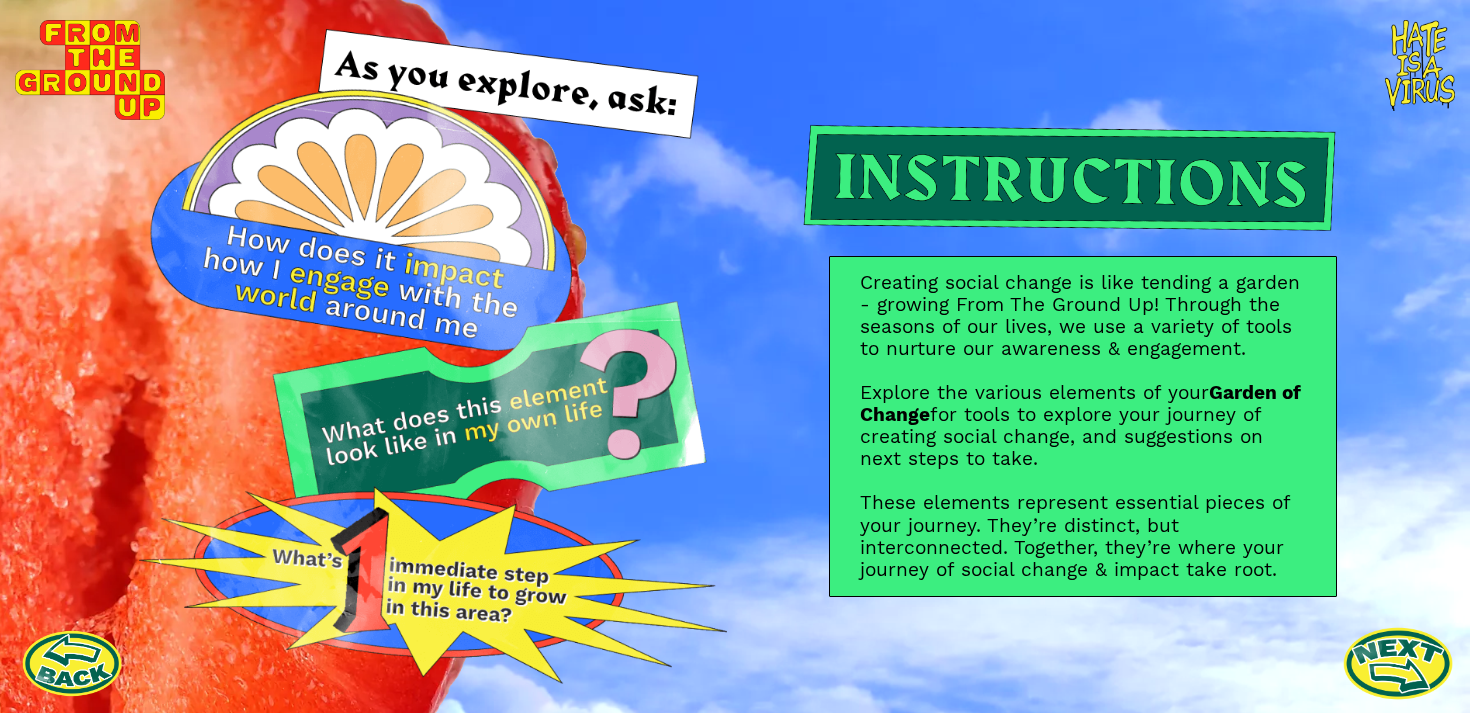 click at bounding box center (1398, 663) 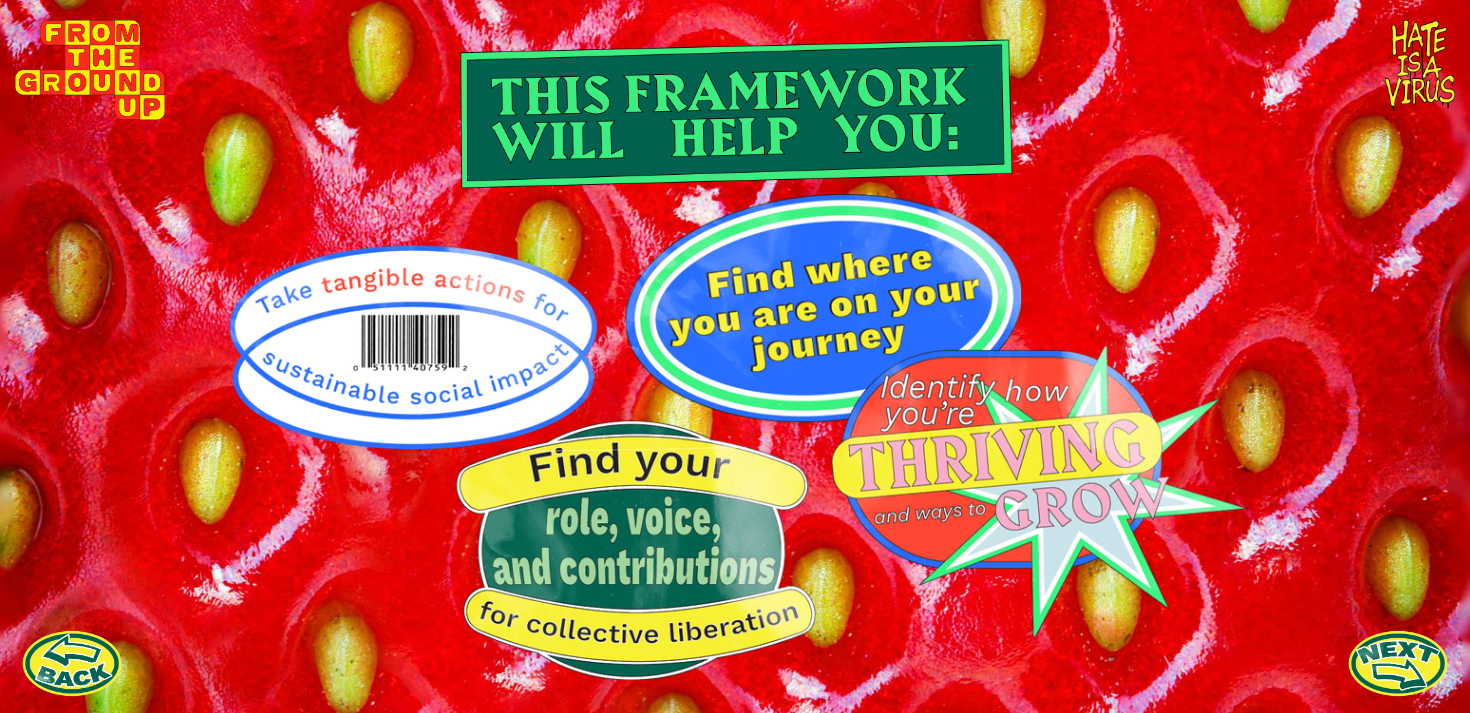 scroll, scrollTop: 0, scrollLeft: 0, axis: both 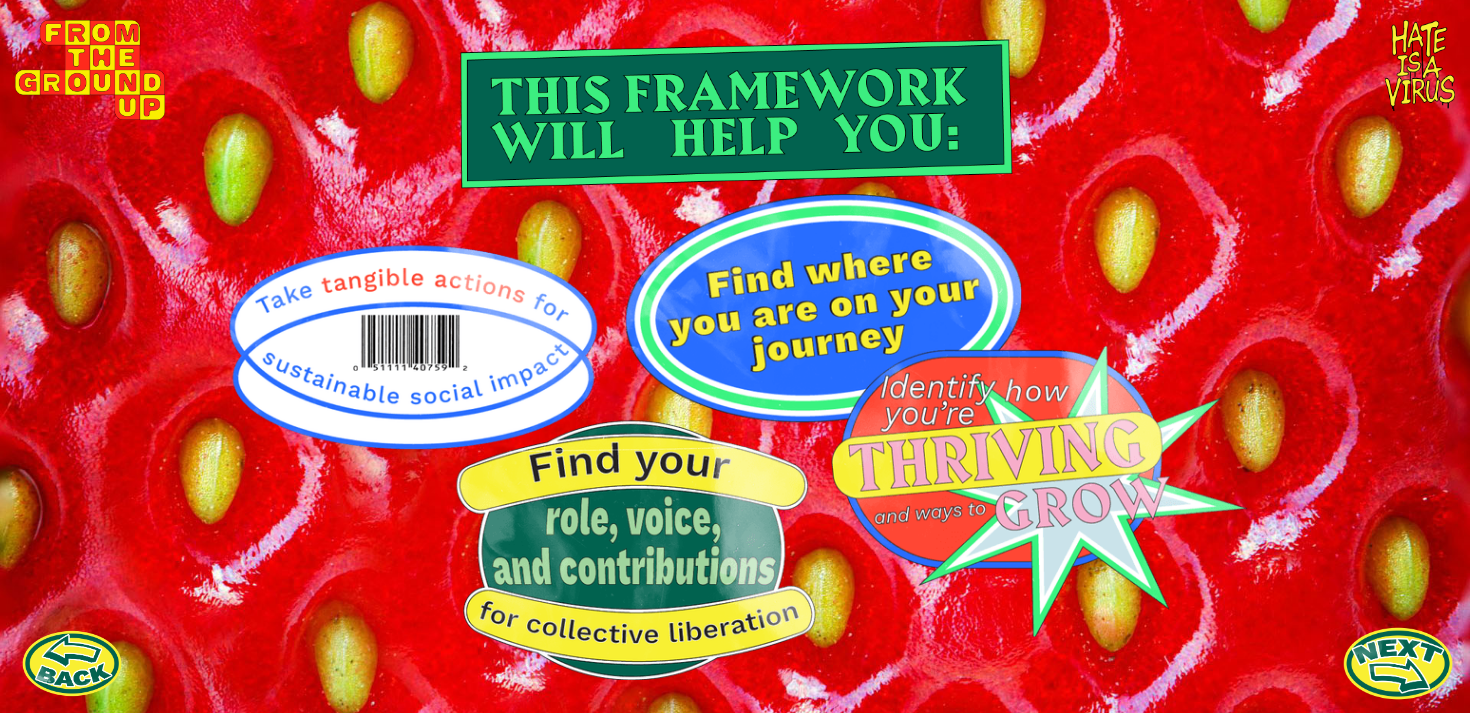 click at bounding box center [1398, 663] 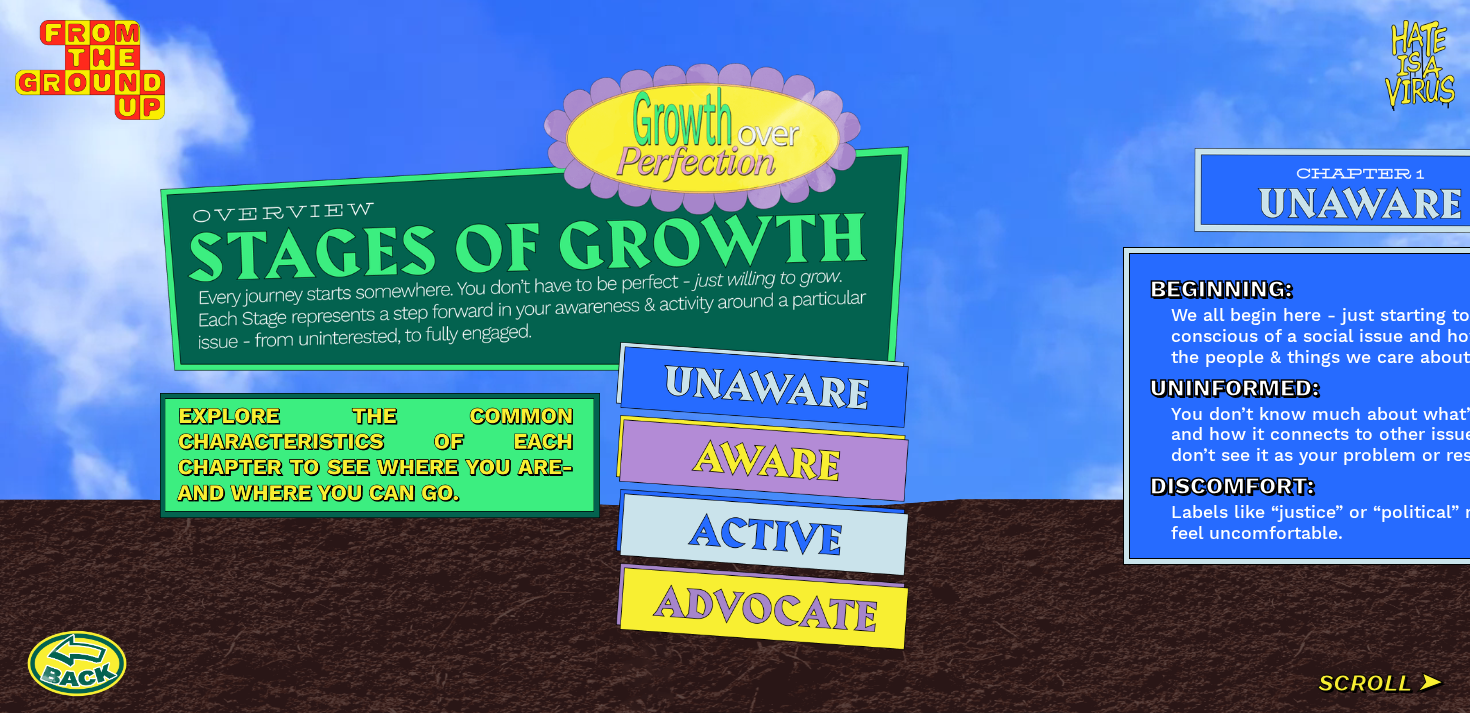 scroll, scrollTop: 0, scrollLeft: 0, axis: both 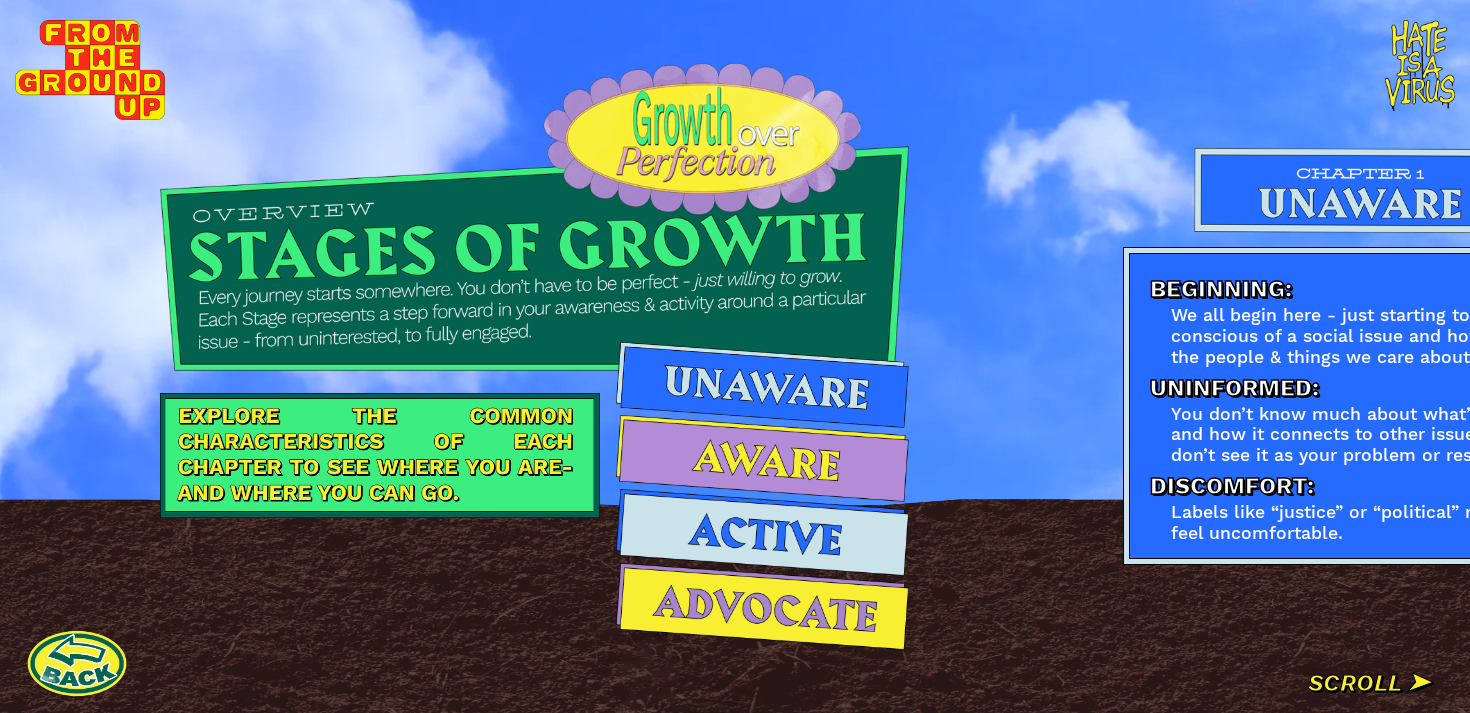 click on "Beginning: We all begin here - just starting to be conscious of a social issue and how it affects the people & things we care about. Uninformed: You don’t know much about what’s going on and how it connects to other issues. You don’t see it as your problem or responsibility. Discomfort: Labels like “justice” or “political” make you feel uncomfortable. LET'S REFLECT What thoughts, feelings, or beliefs come up for me about engaging social justice issues? LET'S REFLECT How do I see myself in relation to this issue? LET'S REFLECT Do I resist engaging with this issue? Where does that hesitation come from? 1 2 3" at bounding box center [1605, 356] 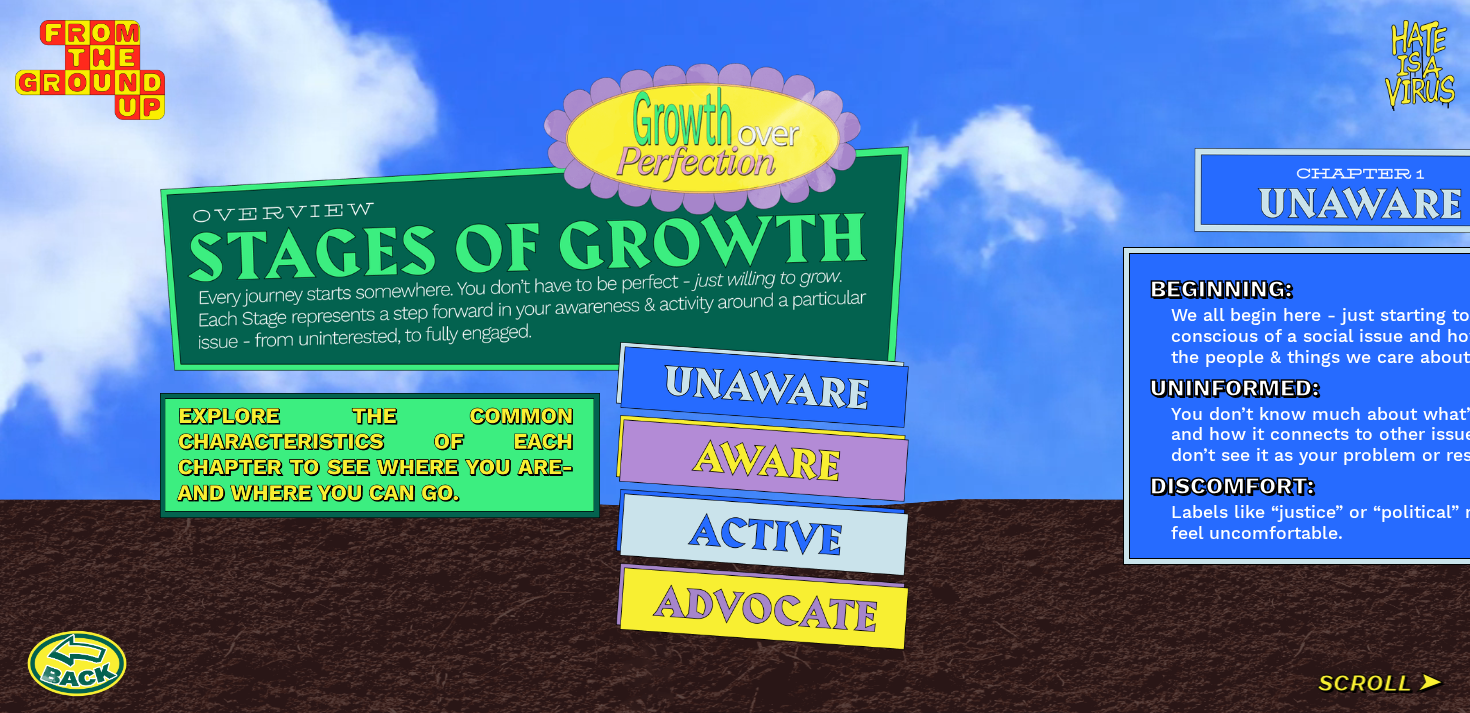 click on "Beginning: We all begin here - just starting to be conscious of a social issue and how it affects the people & things we care about. Uninformed: You don’t know much about what’s going on and how it connects to other issues. You don’t see it as your problem or responsibility. Discomfort: Labels like “justice” or “political” make you feel uncomfortable. LET'S REFLECT What thoughts, feelings, or beliefs come up for me about engaging social justice issues? LET'S REFLECT How do I see myself in relation to this issue? LET'S REFLECT Do I resist engaging with this issue? Where does that hesitation come from? 1 2 3" at bounding box center (1605, 356) 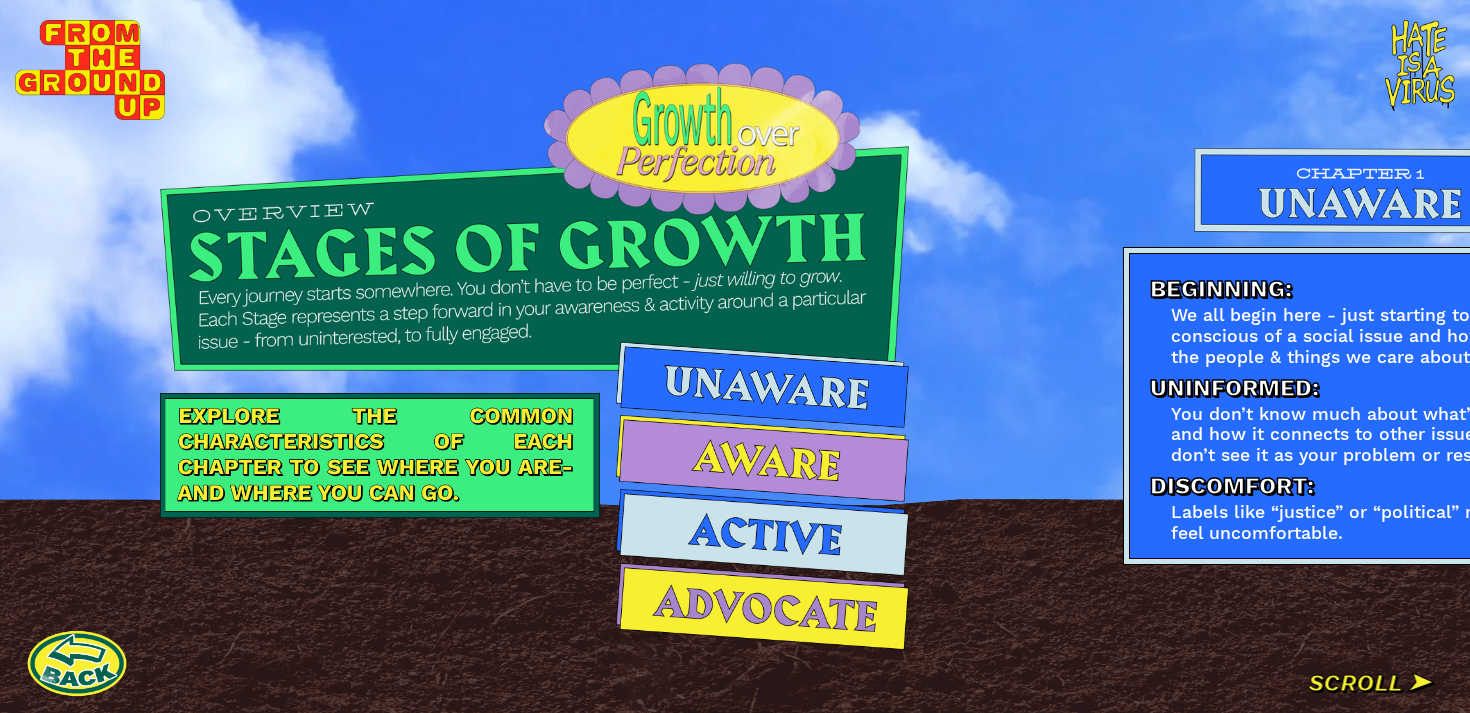 click on "Beginning: We all begin here - just starting to be conscious of a social issue and how it affects the people & things we care about. Uninformed: You don’t know much about what’s going on and how it connects to other issues. You don’t see it as your problem or responsibility. Discomfort: Labels like “justice” or “political” make you feel uncomfortable. LET'S REFLECT What thoughts, feelings, or beliefs come up for me about engaging social justice issues? LET'S REFLECT How do I see myself in relation to this issue? LET'S REFLECT Do I resist engaging with this issue? Where does that hesitation come from? 1 2 3" at bounding box center (1605, 356) 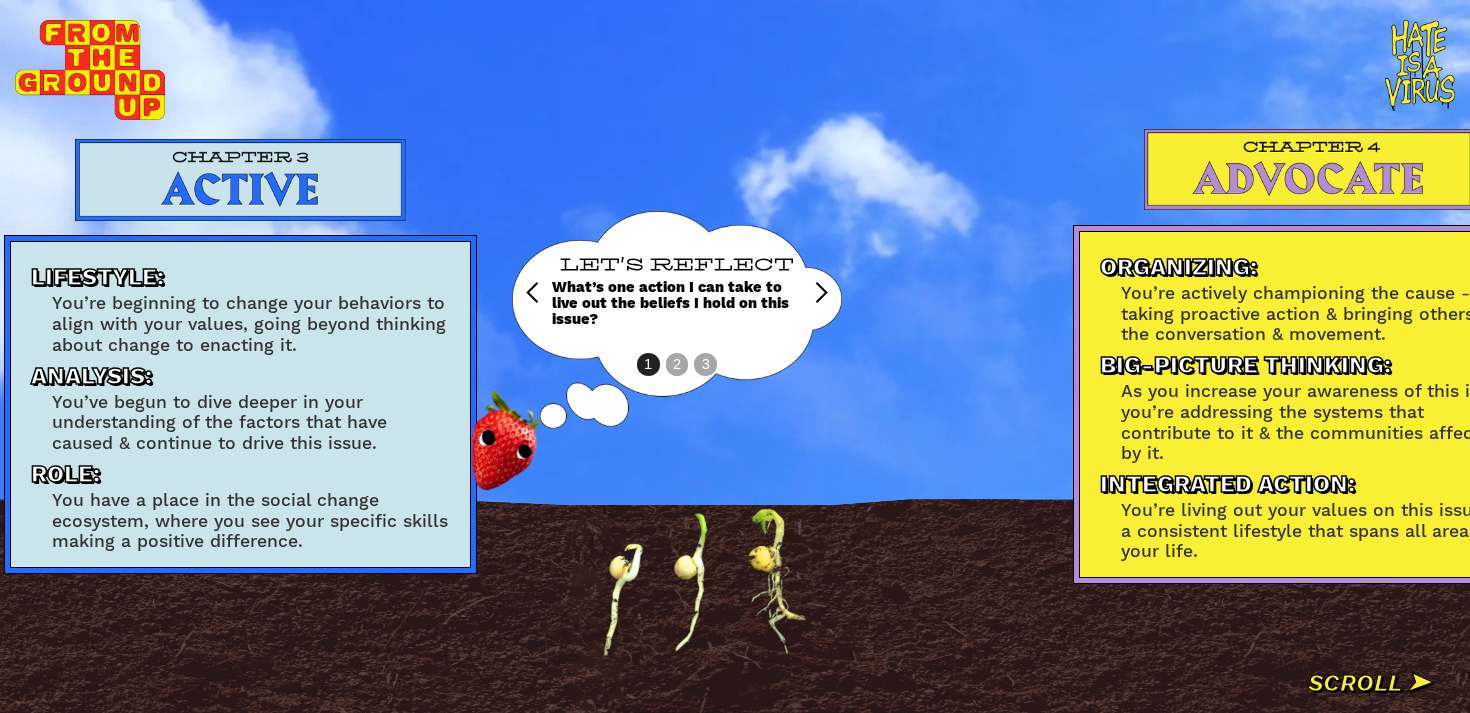 scroll, scrollTop: 0, scrollLeft: 3877, axis: horizontal 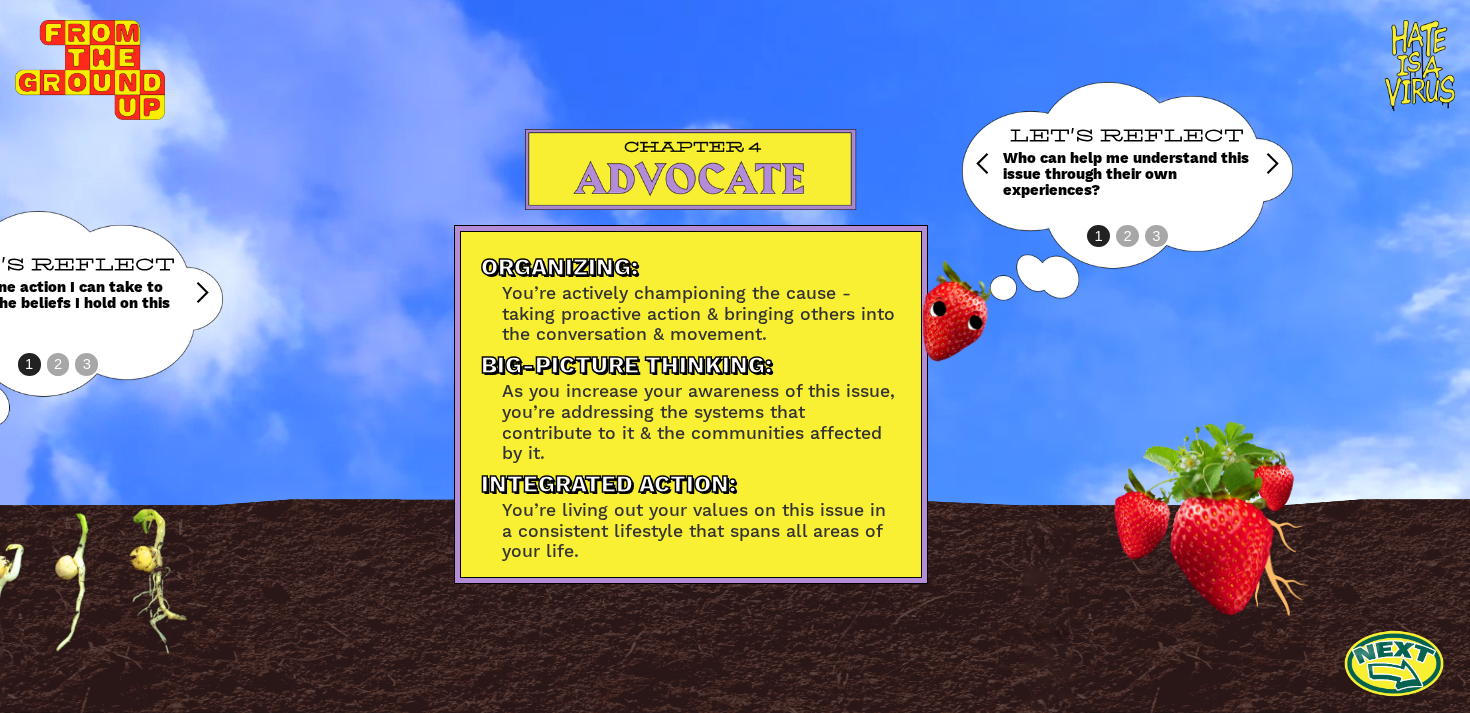 click on "LET'S REFLECT Who can help me understand this issue through their own experiences?" at bounding box center [1128, 164] 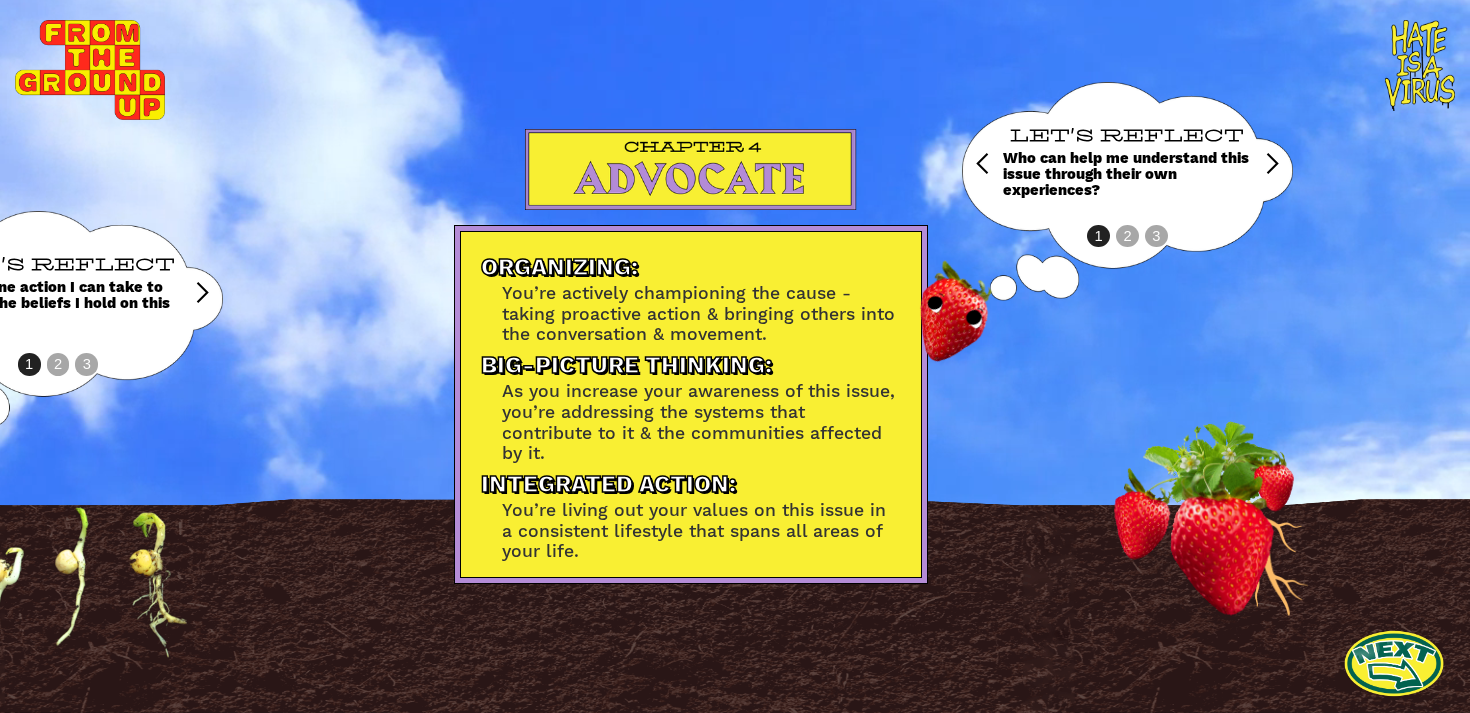 click on "LET'S REFLECT Who can help me understand this issue through their own experiences?" at bounding box center [1128, 164] 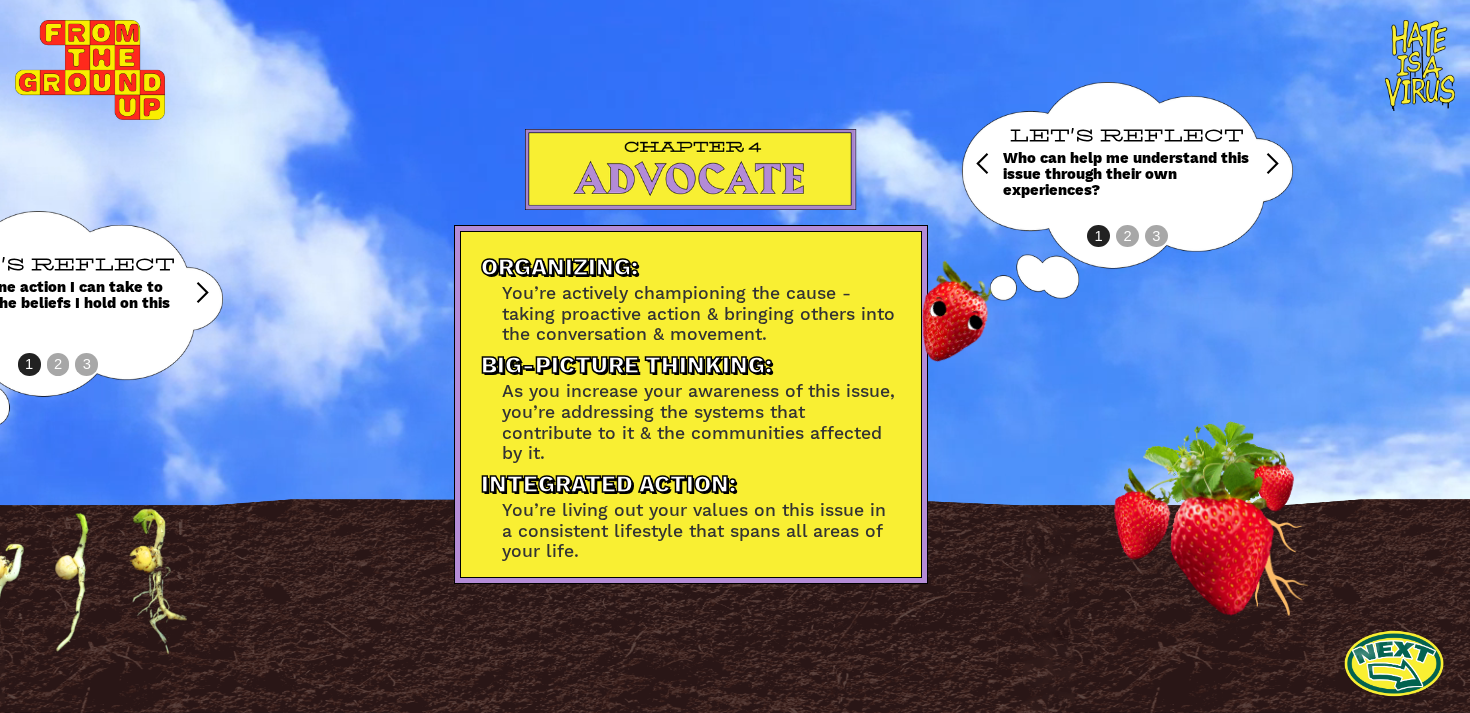 click at bounding box center (1272, 164) 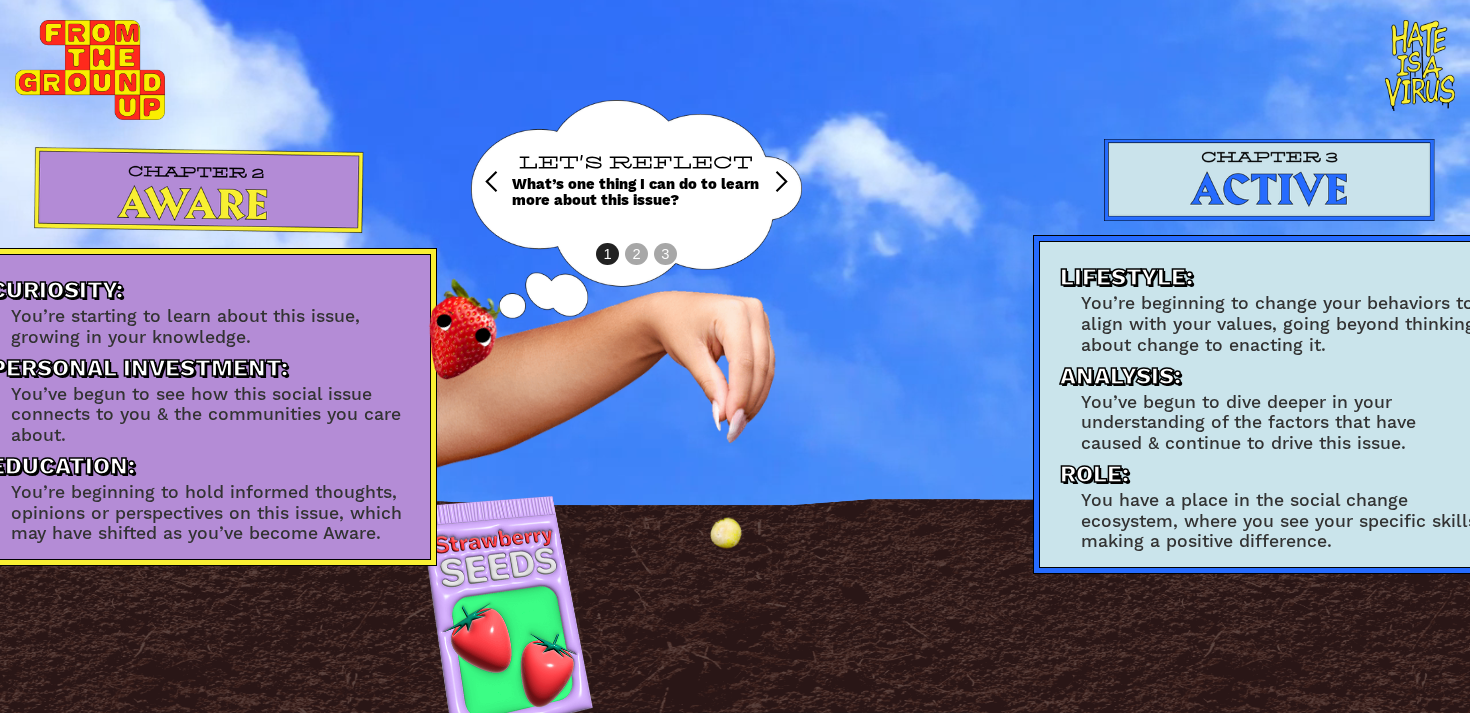 scroll, scrollTop: 0, scrollLeft: 0, axis: both 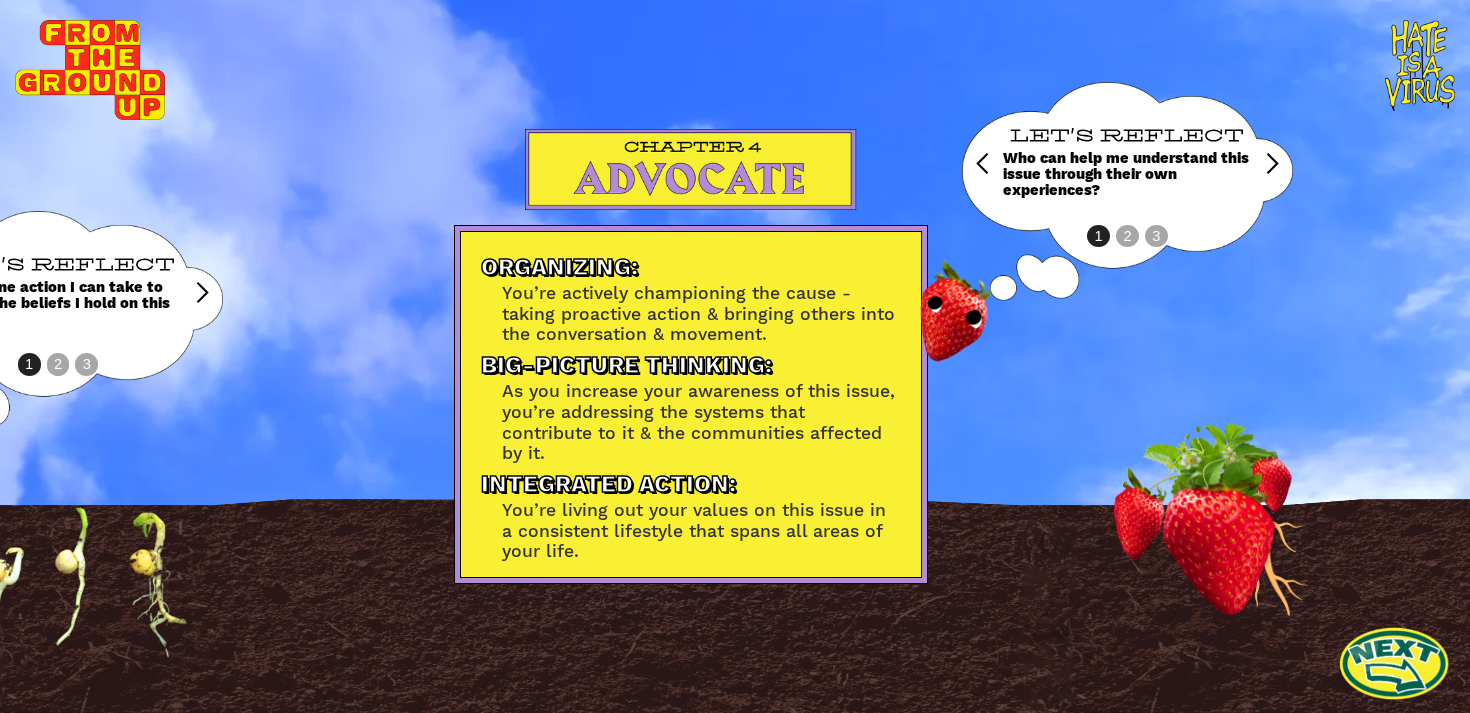 click at bounding box center (1394, 663) 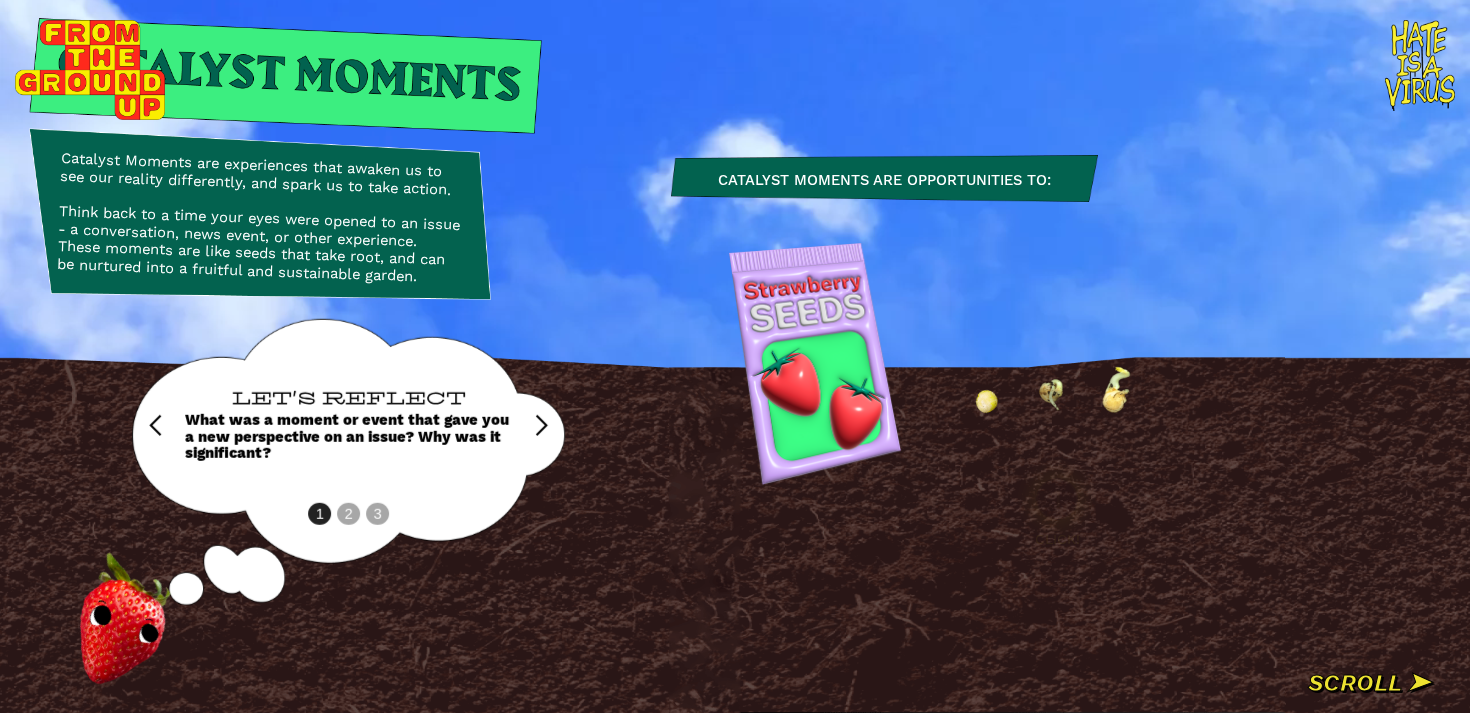 scroll, scrollTop: 0, scrollLeft: 455, axis: horizontal 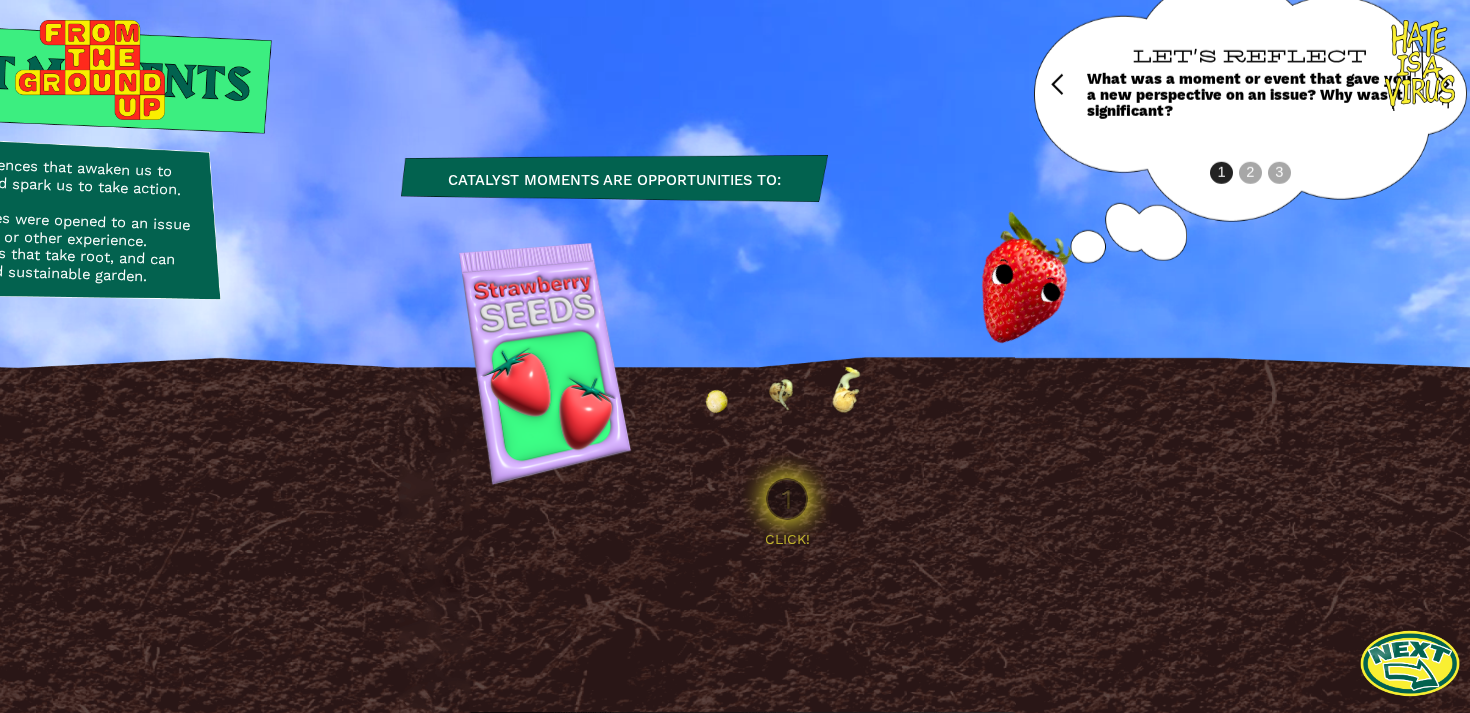 click on "Catalyst Moments are opportunities to:" at bounding box center (615, 179) 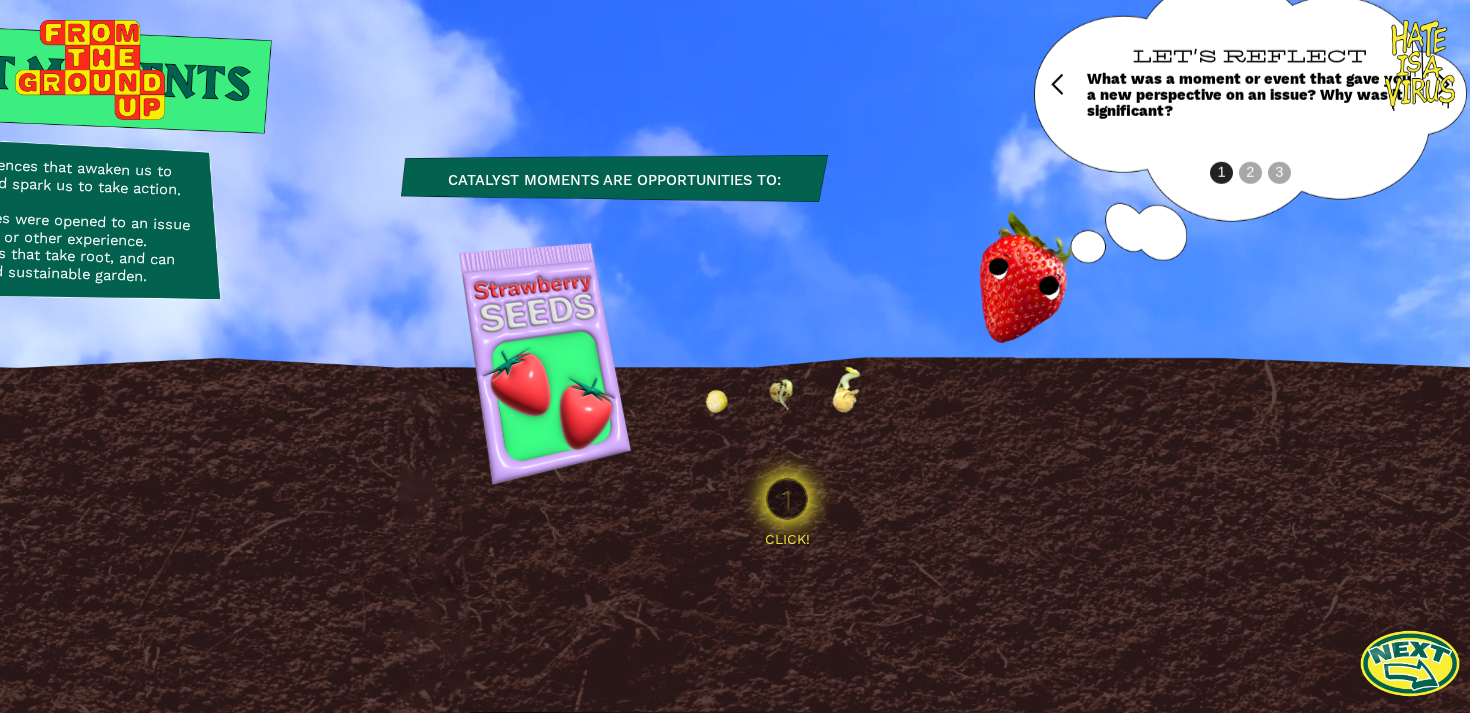 click at bounding box center (786, 363) 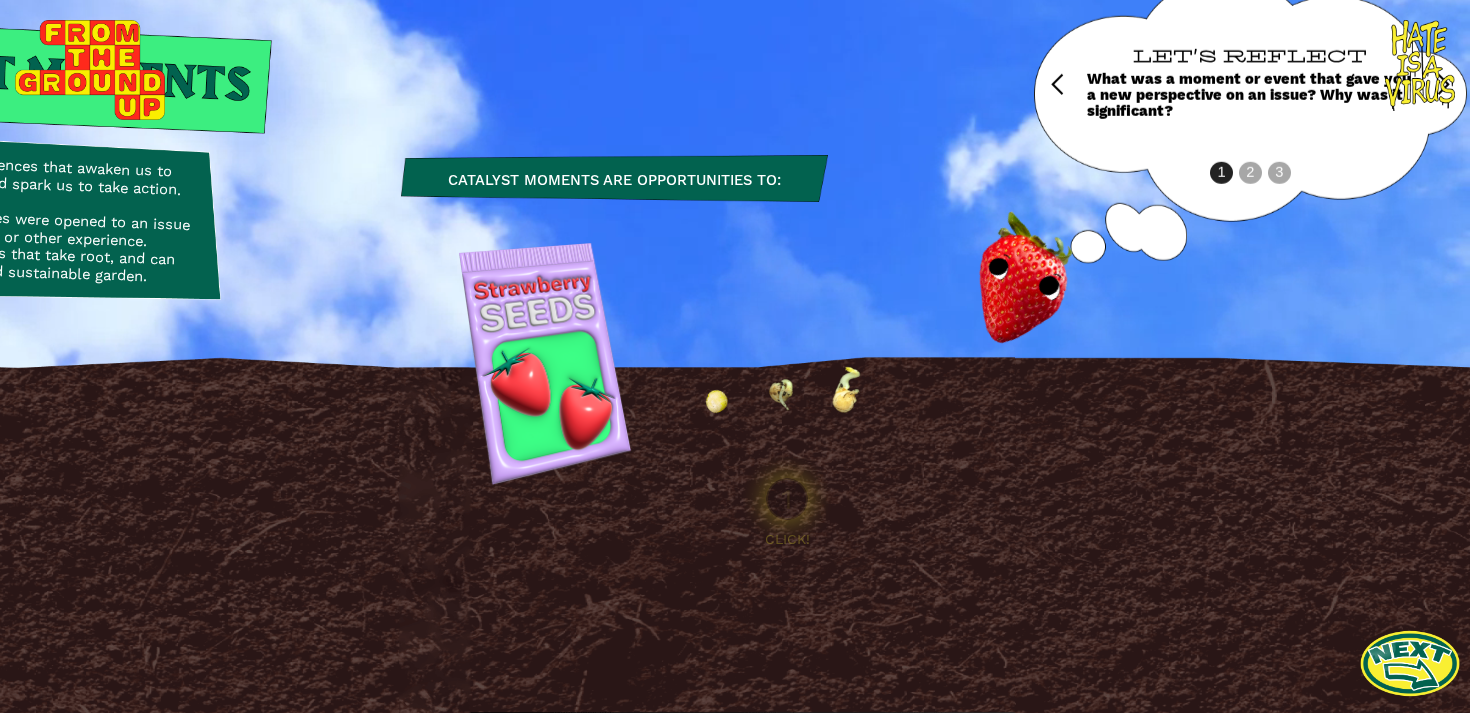 click at bounding box center [786, 363] 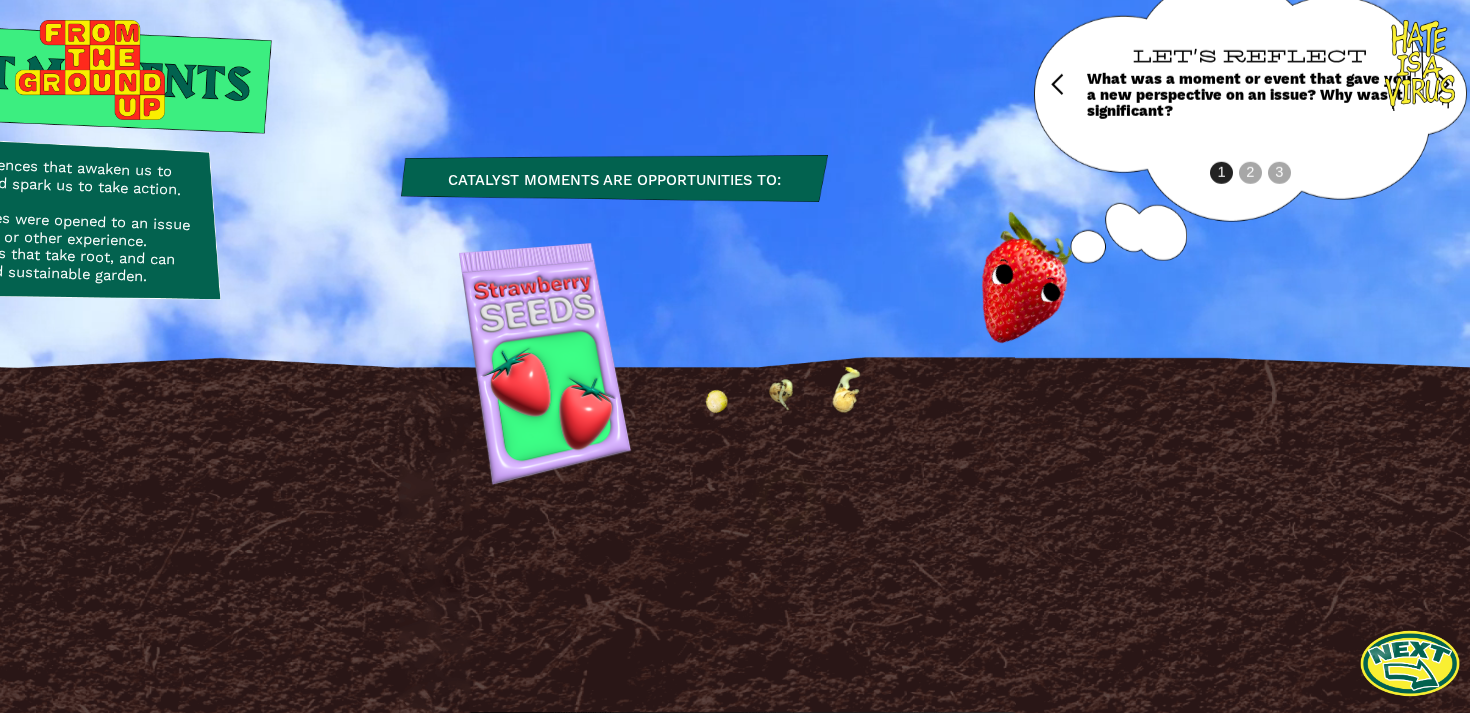 click at bounding box center [786, 363] 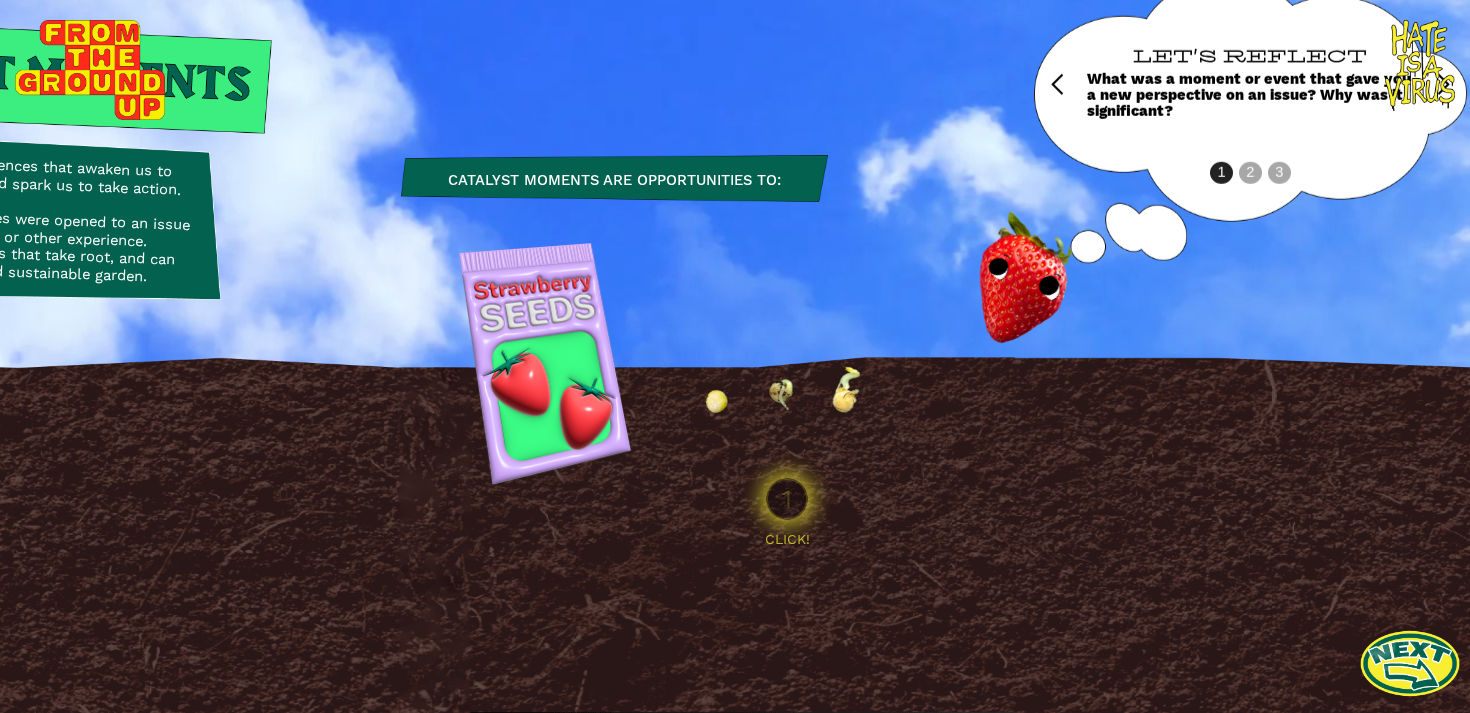 click at bounding box center (786, 363) 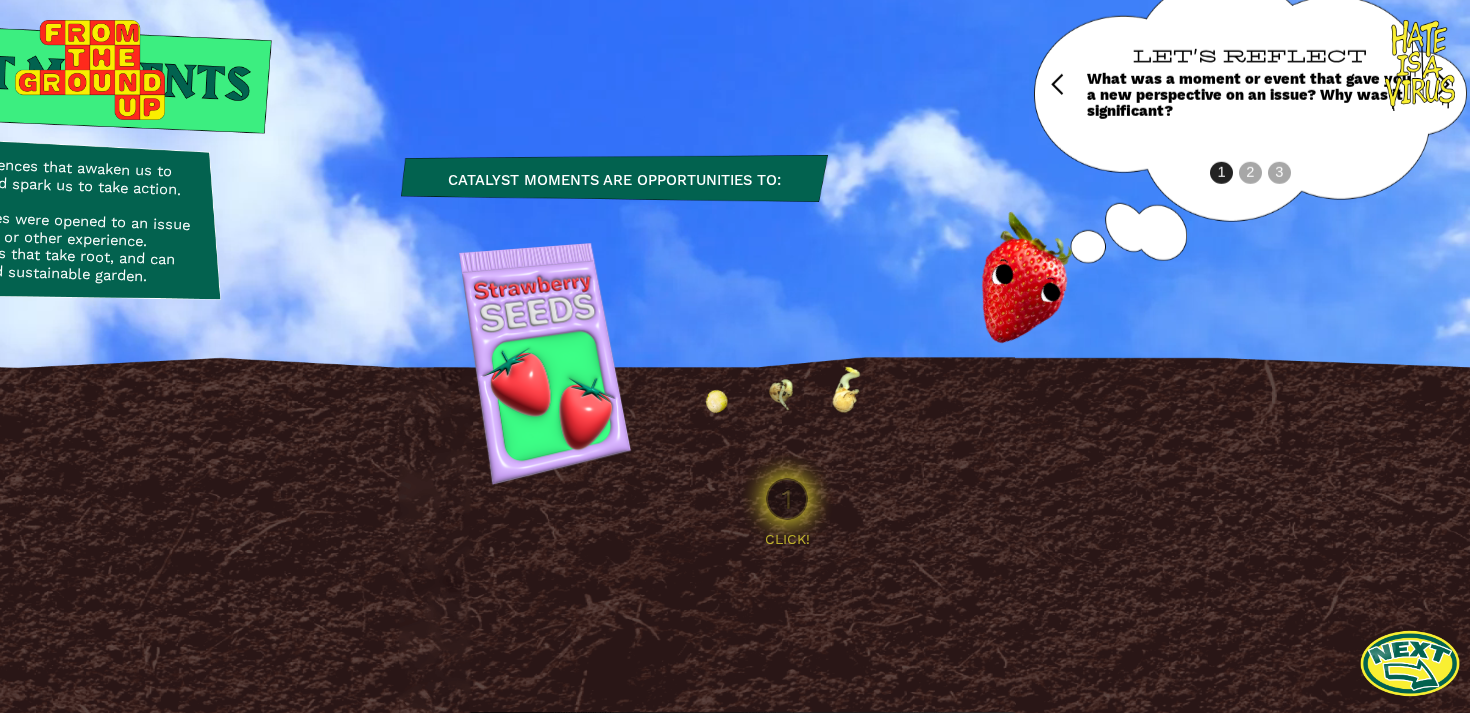 click at bounding box center (786, 363) 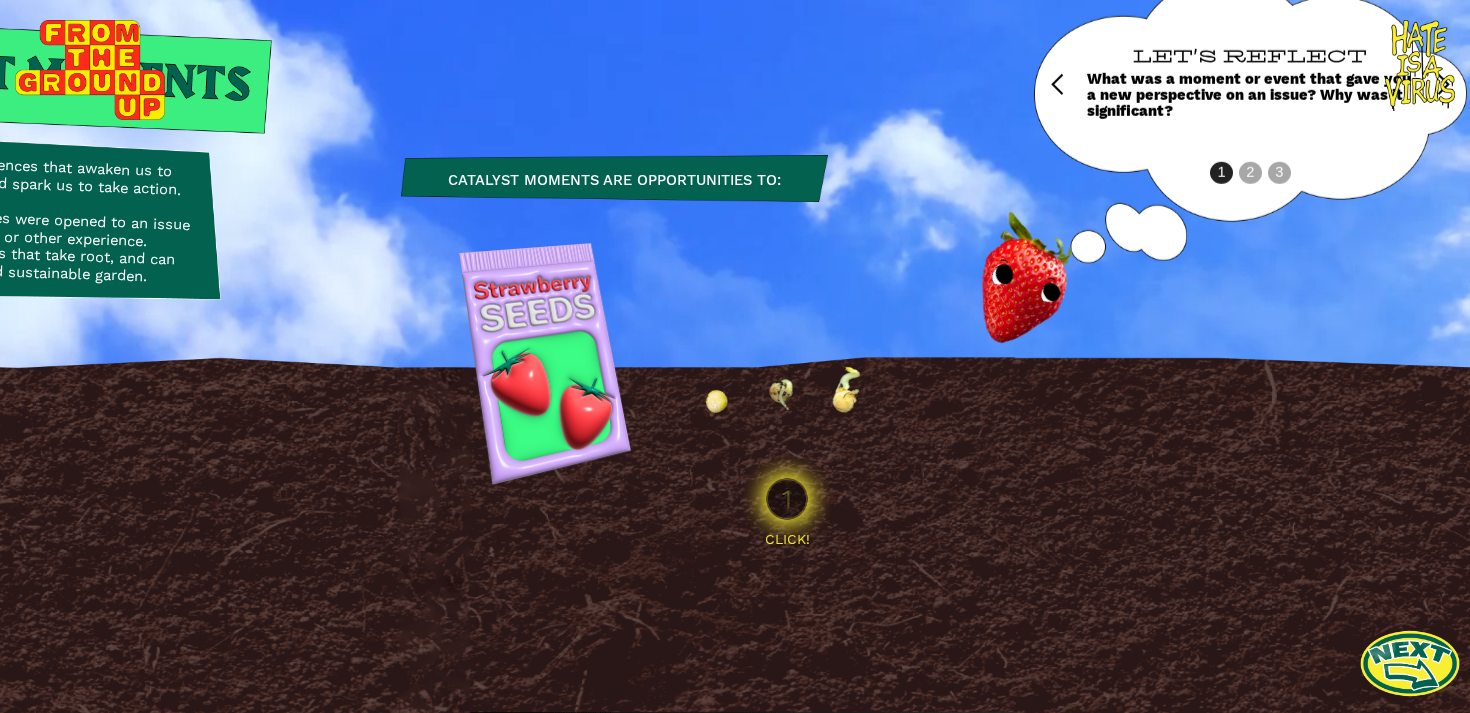 click at bounding box center (786, 363) 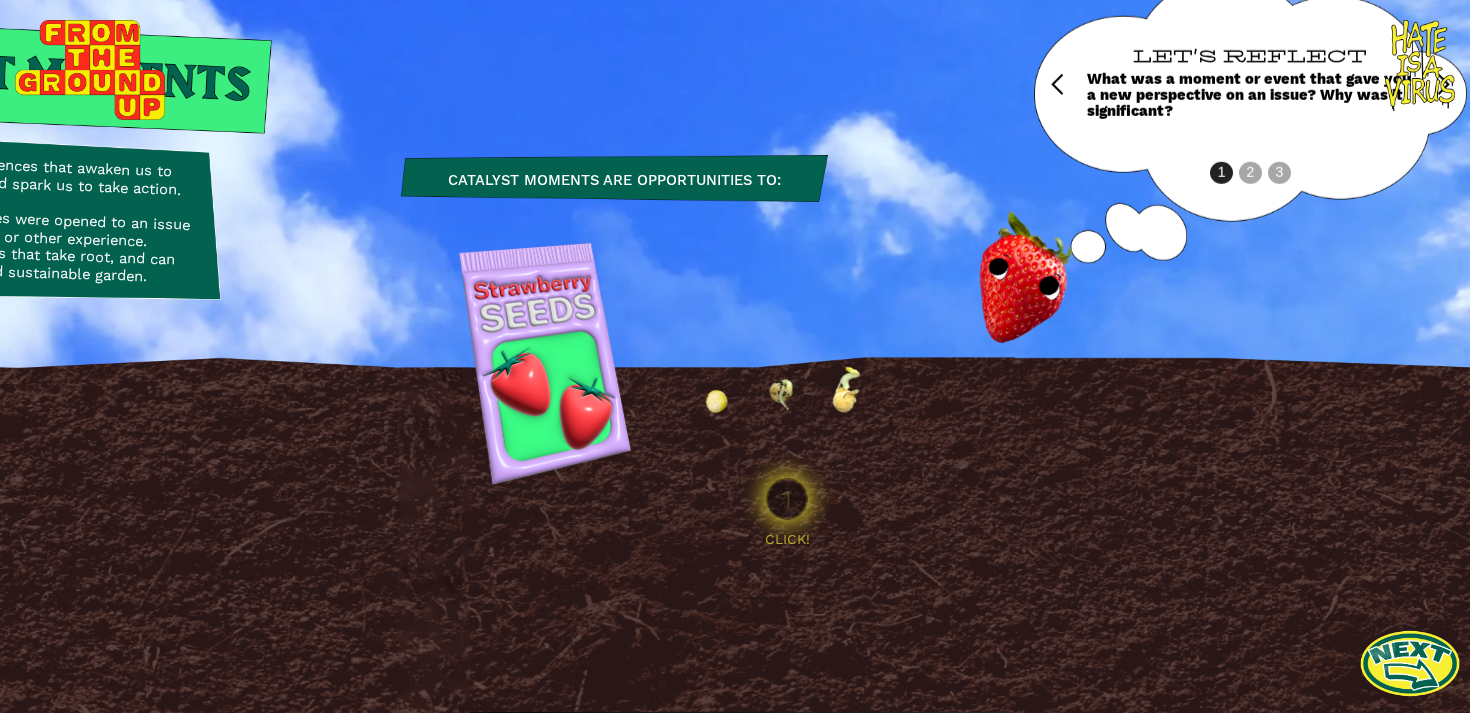 click at bounding box center (787, 499) 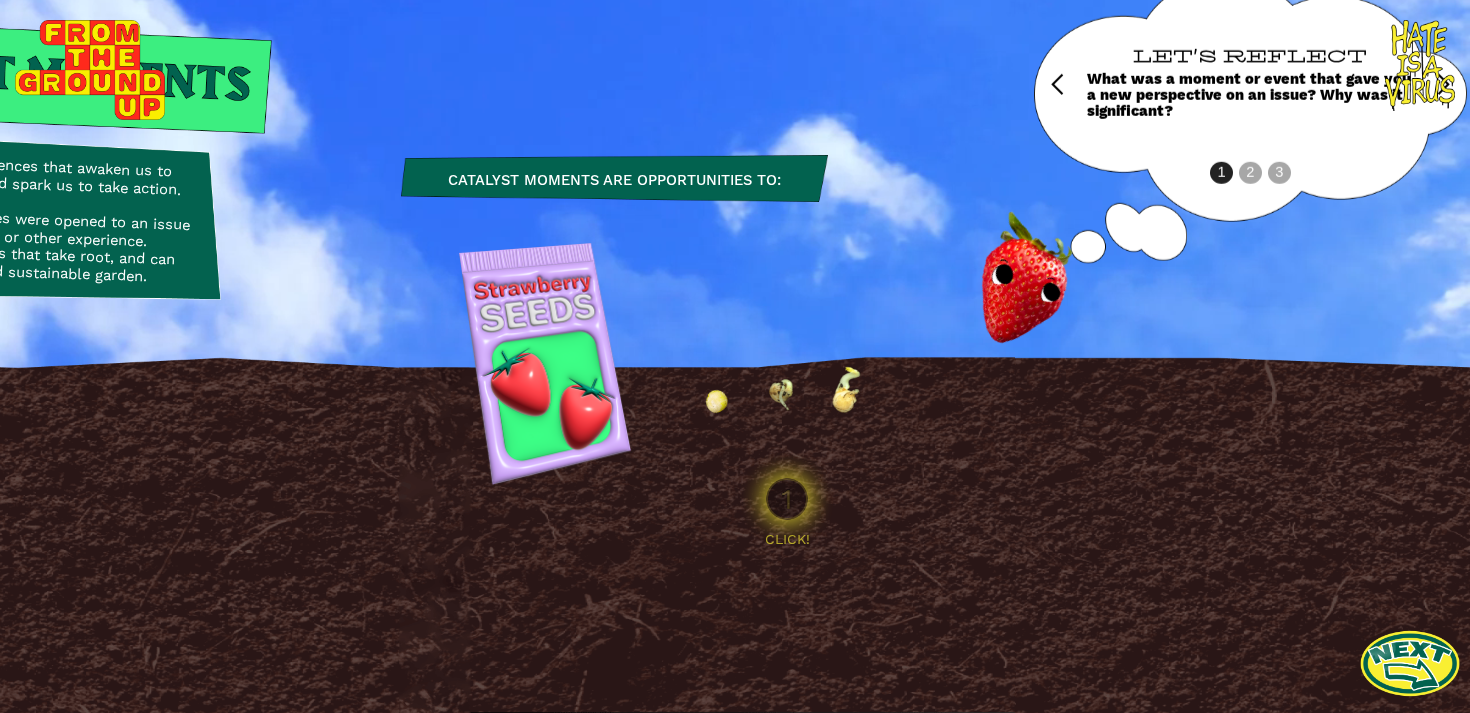 click at bounding box center [787, 499] 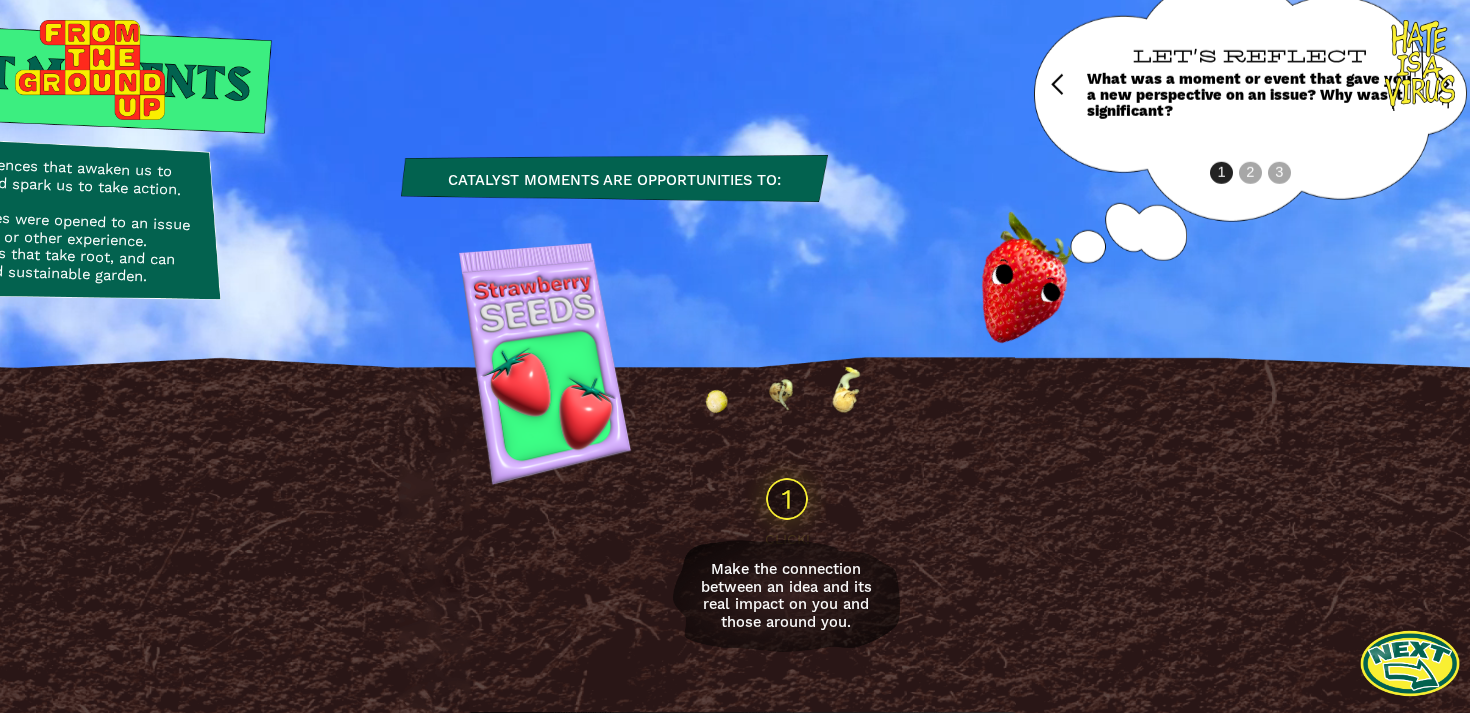 click at bounding box center [787, 499] 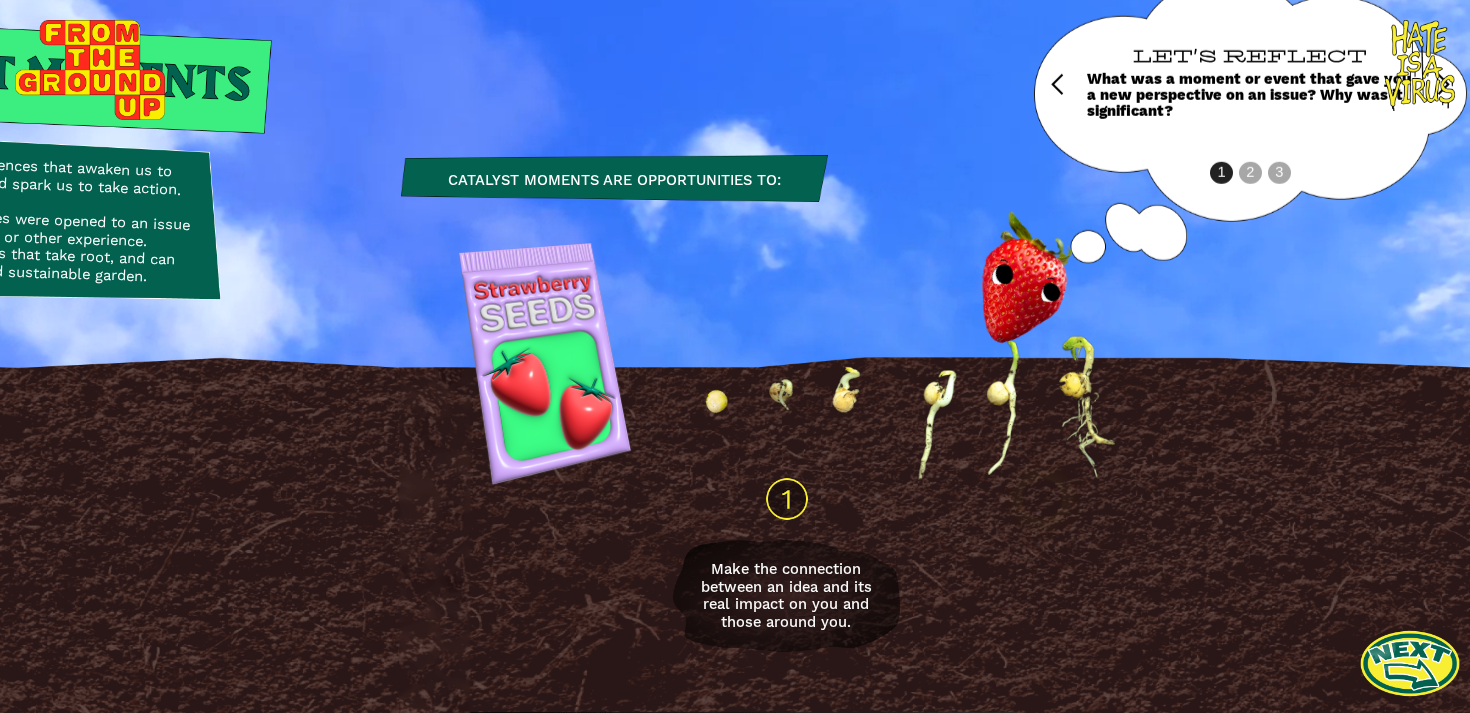 click at bounding box center (1042, 499) 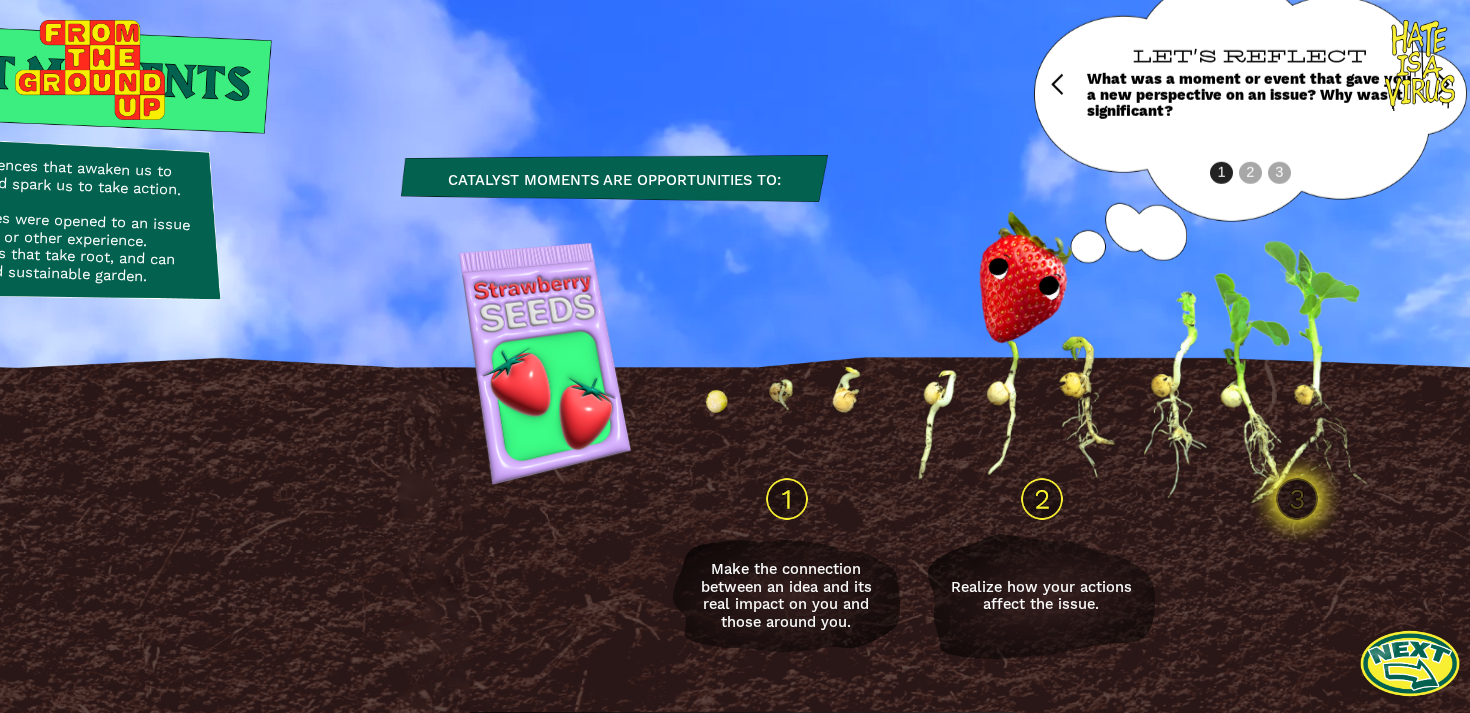 click at bounding box center [1297, 499] 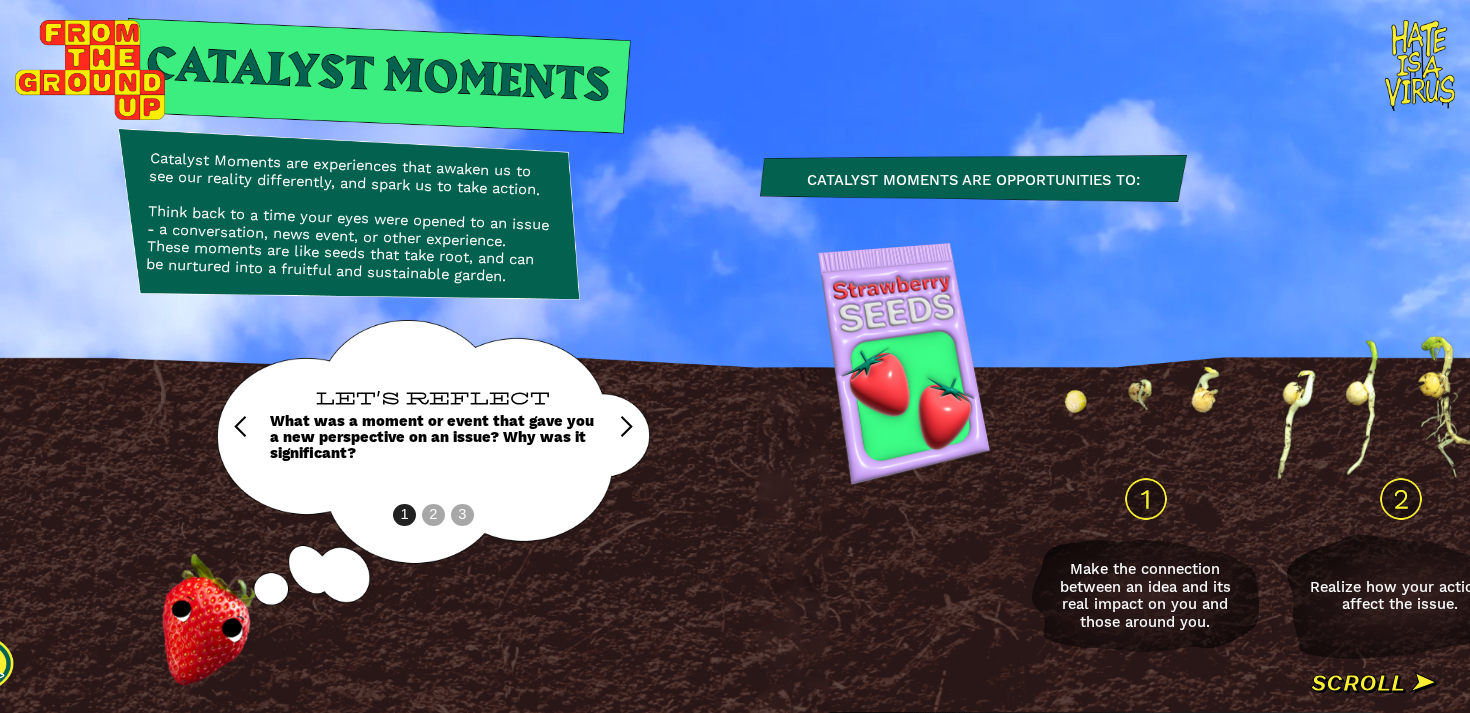 scroll, scrollTop: 0, scrollLeft: 455, axis: horizontal 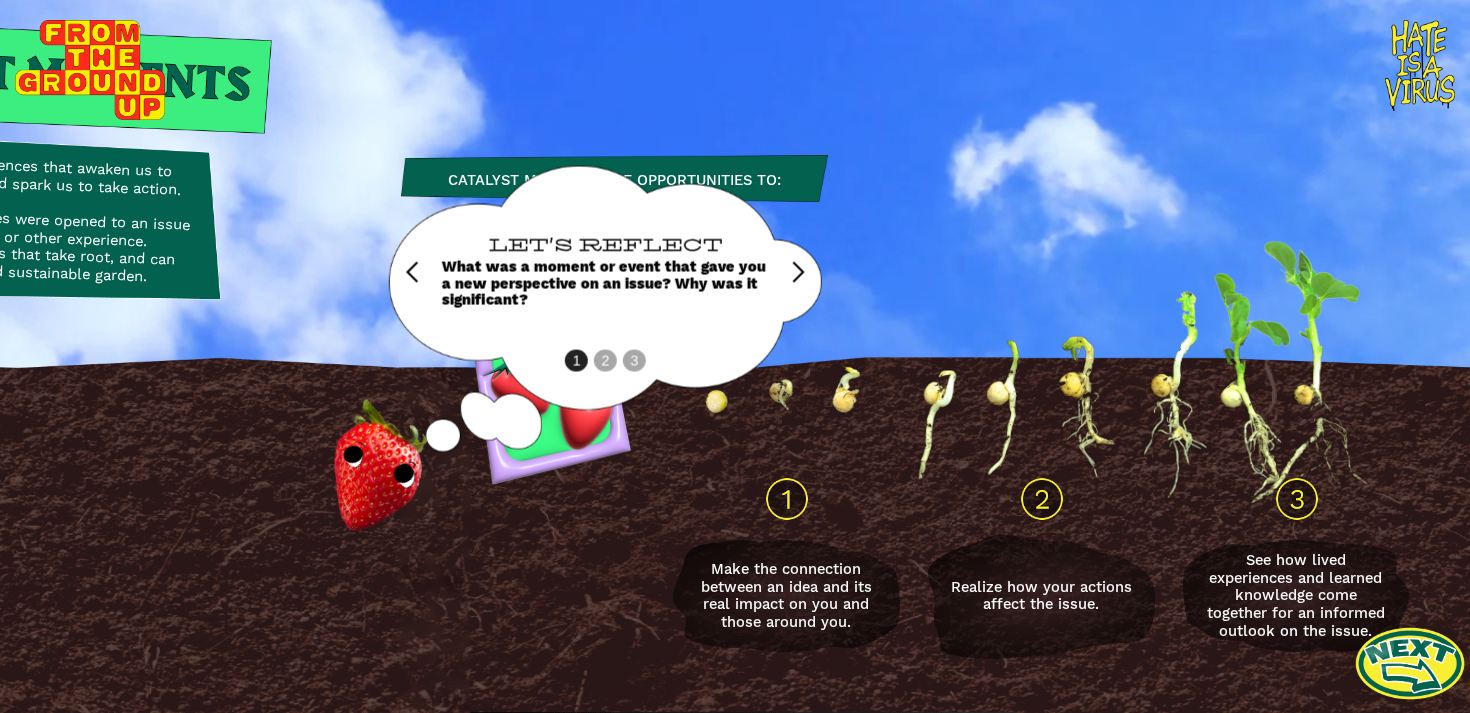 click at bounding box center (1410, 663) 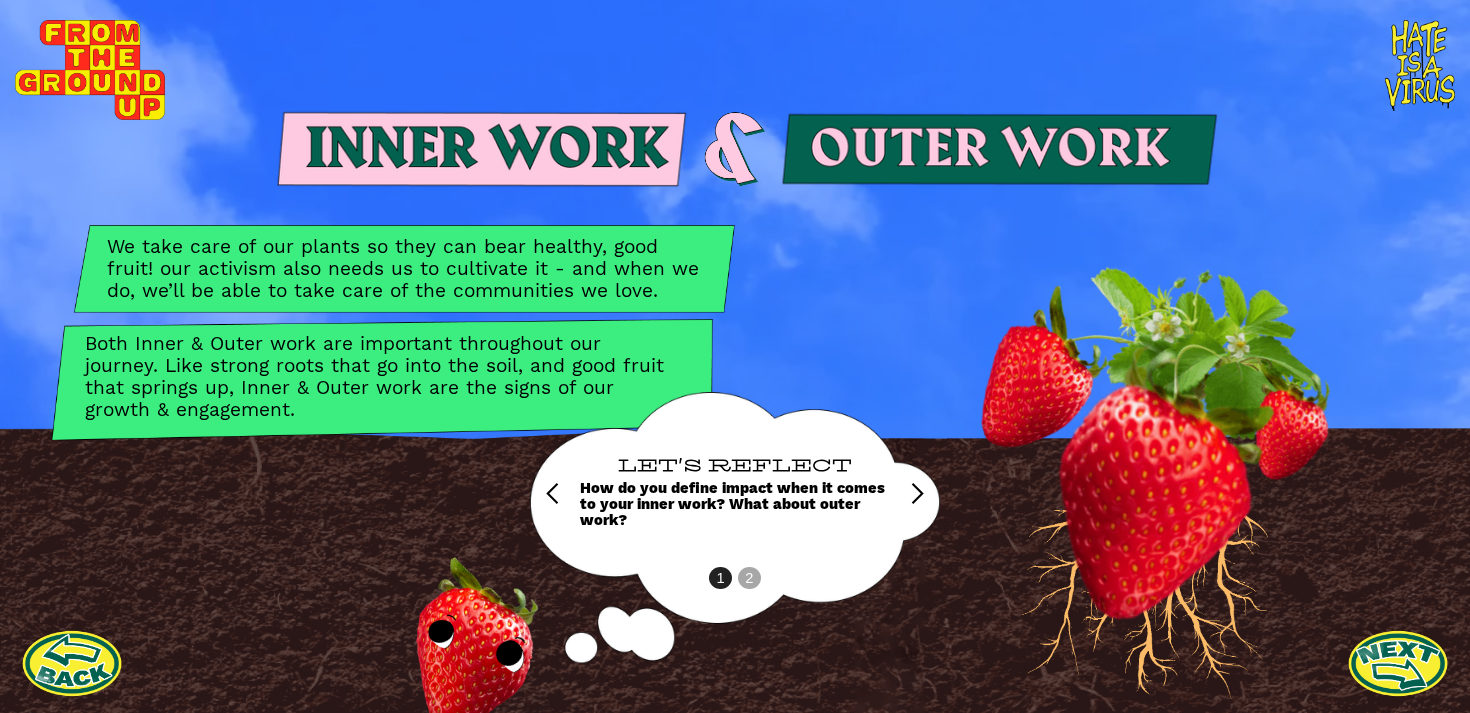 scroll, scrollTop: 0, scrollLeft: 0, axis: both 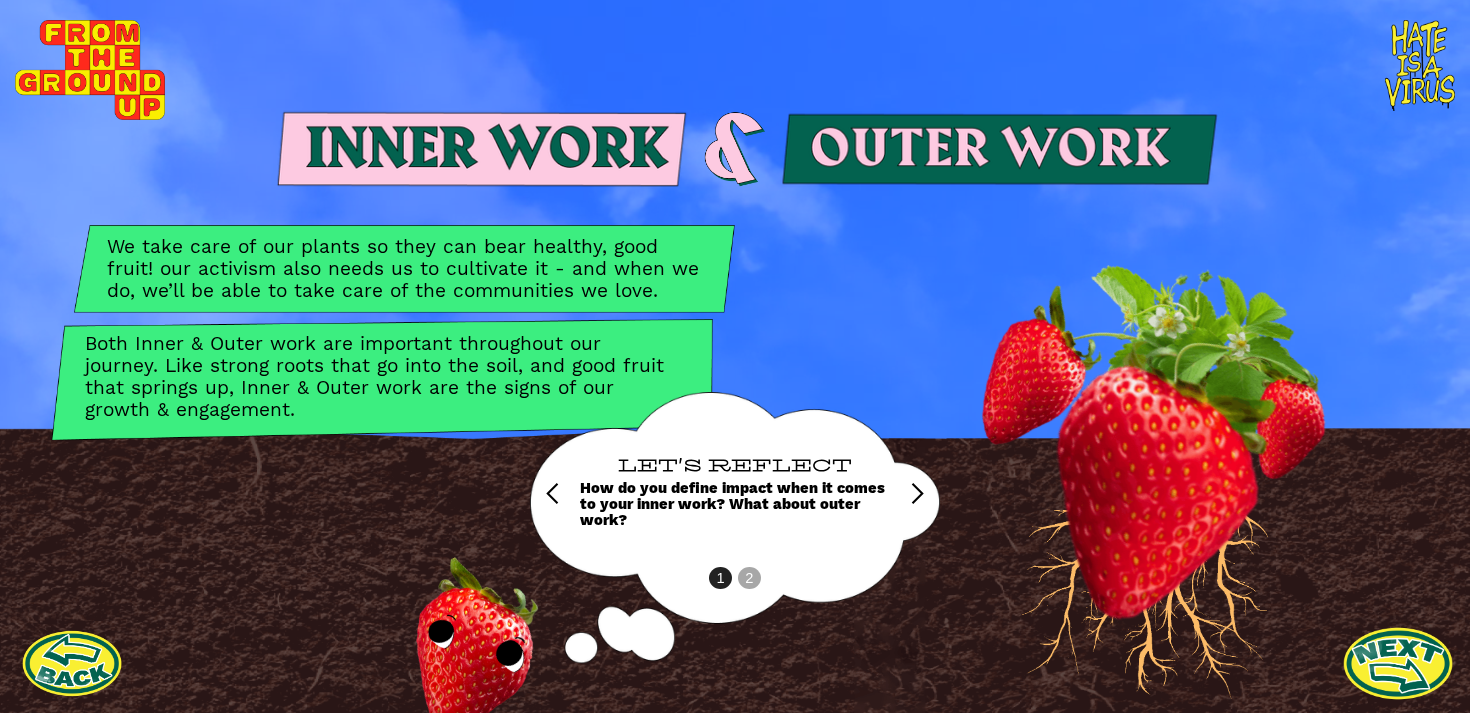 click at bounding box center (1398, 663) 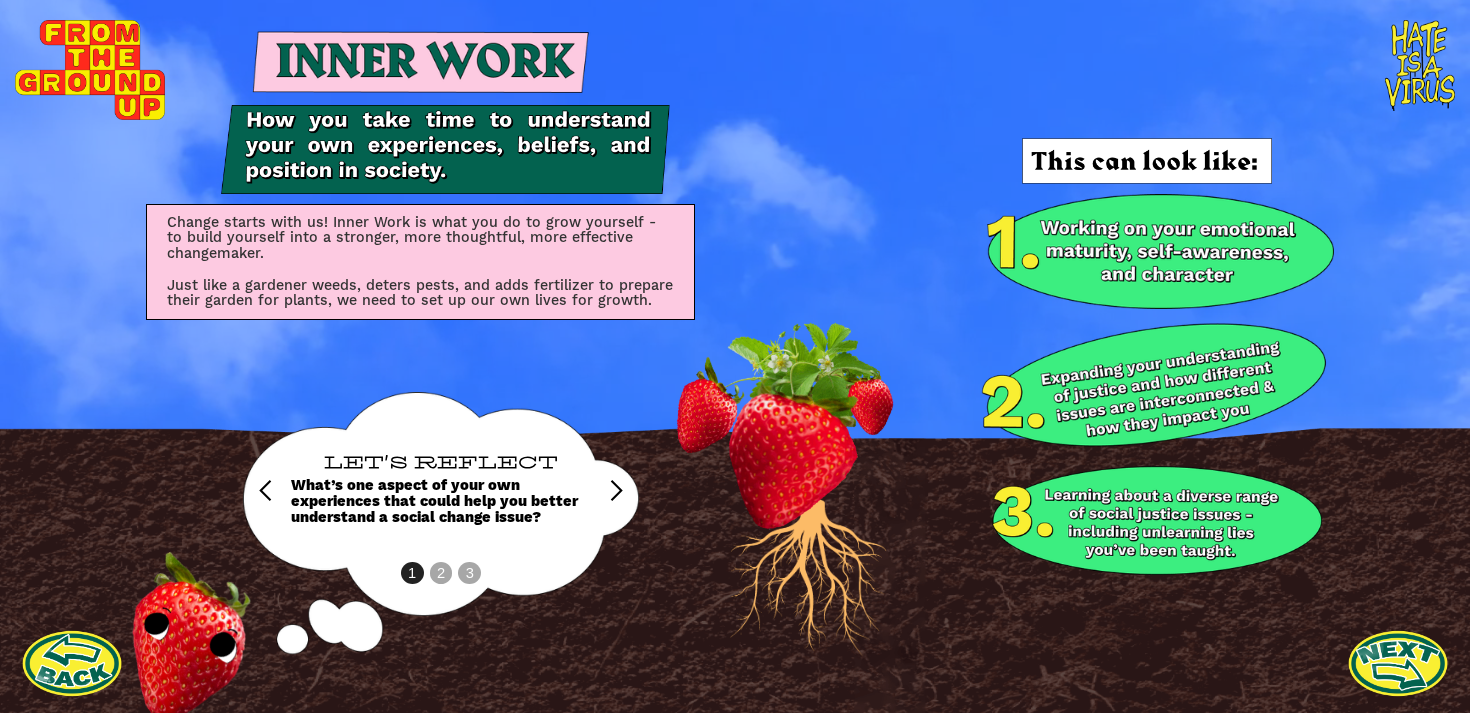scroll, scrollTop: 0, scrollLeft: 0, axis: both 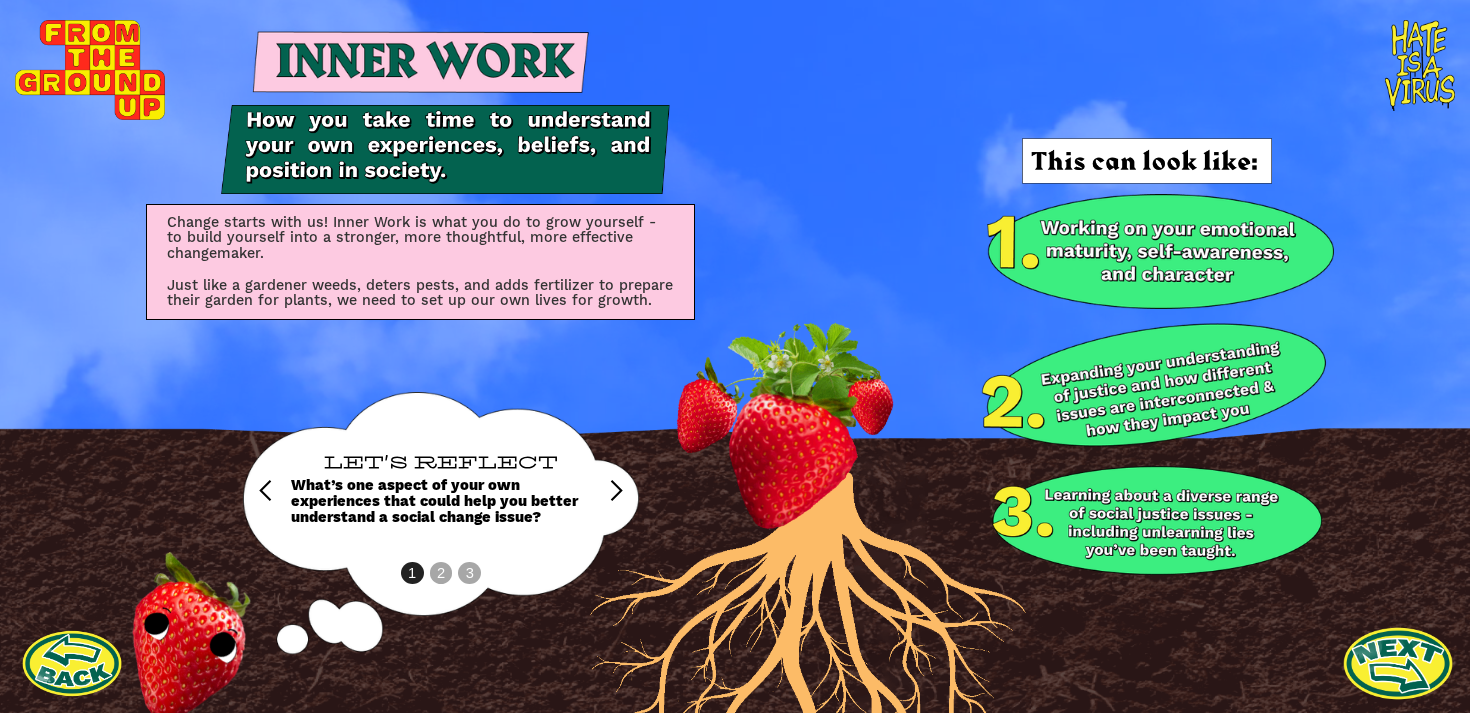 click at bounding box center [1398, 663] 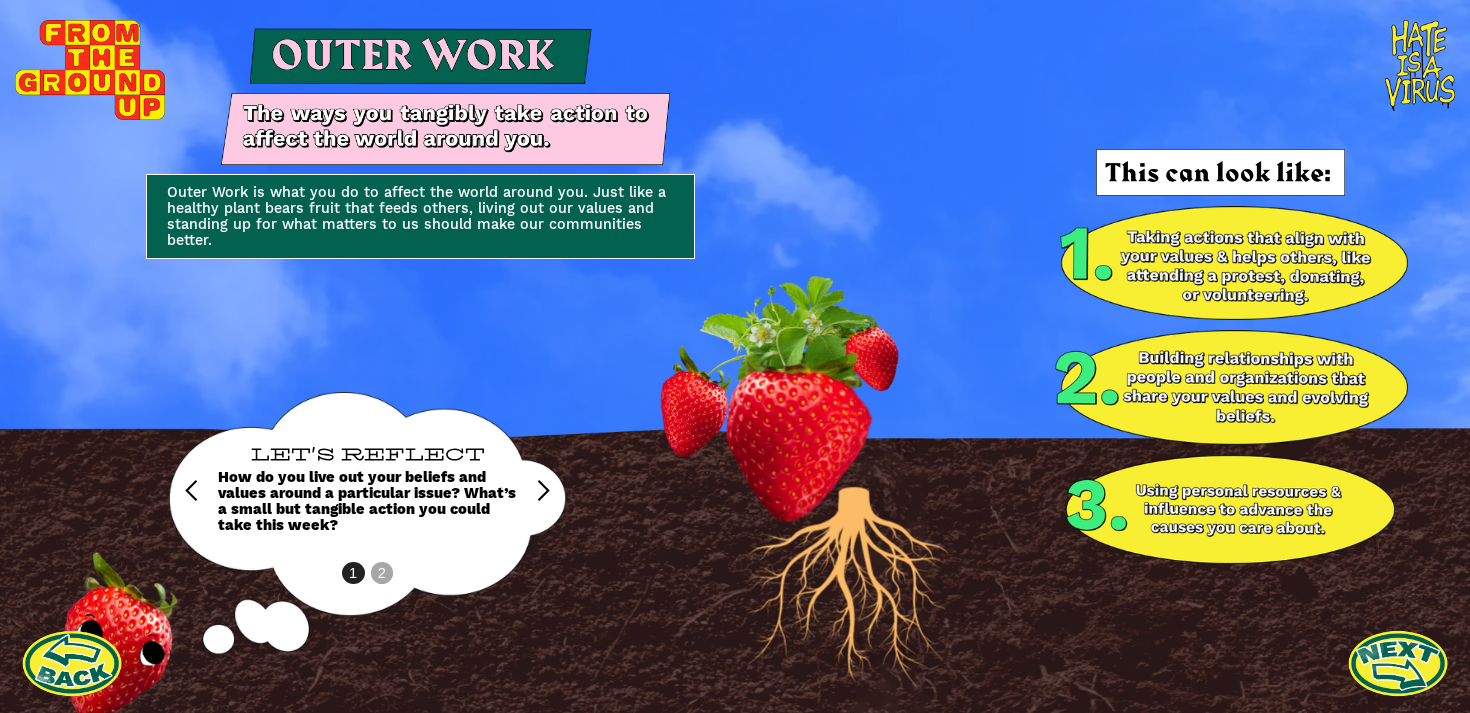 scroll, scrollTop: 0, scrollLeft: 0, axis: both 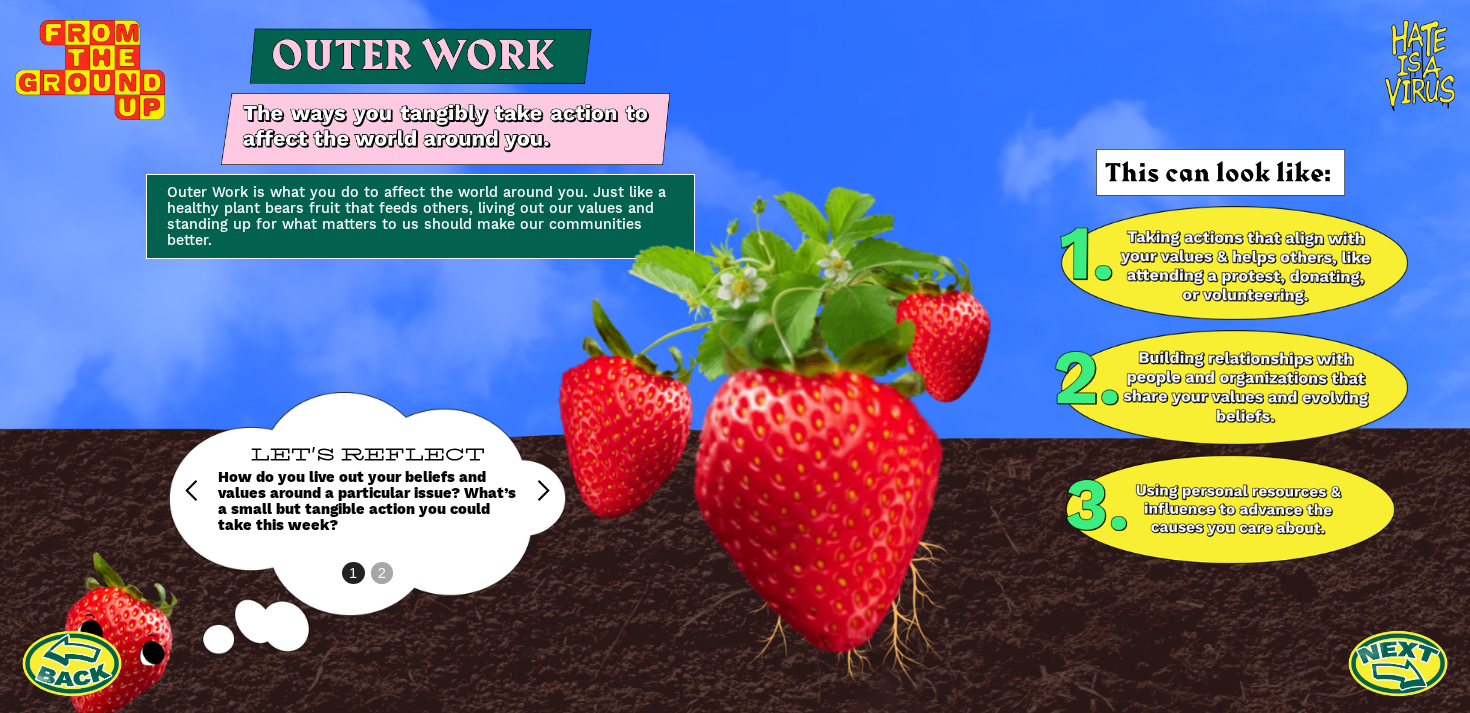 click at bounding box center [1398, 663] 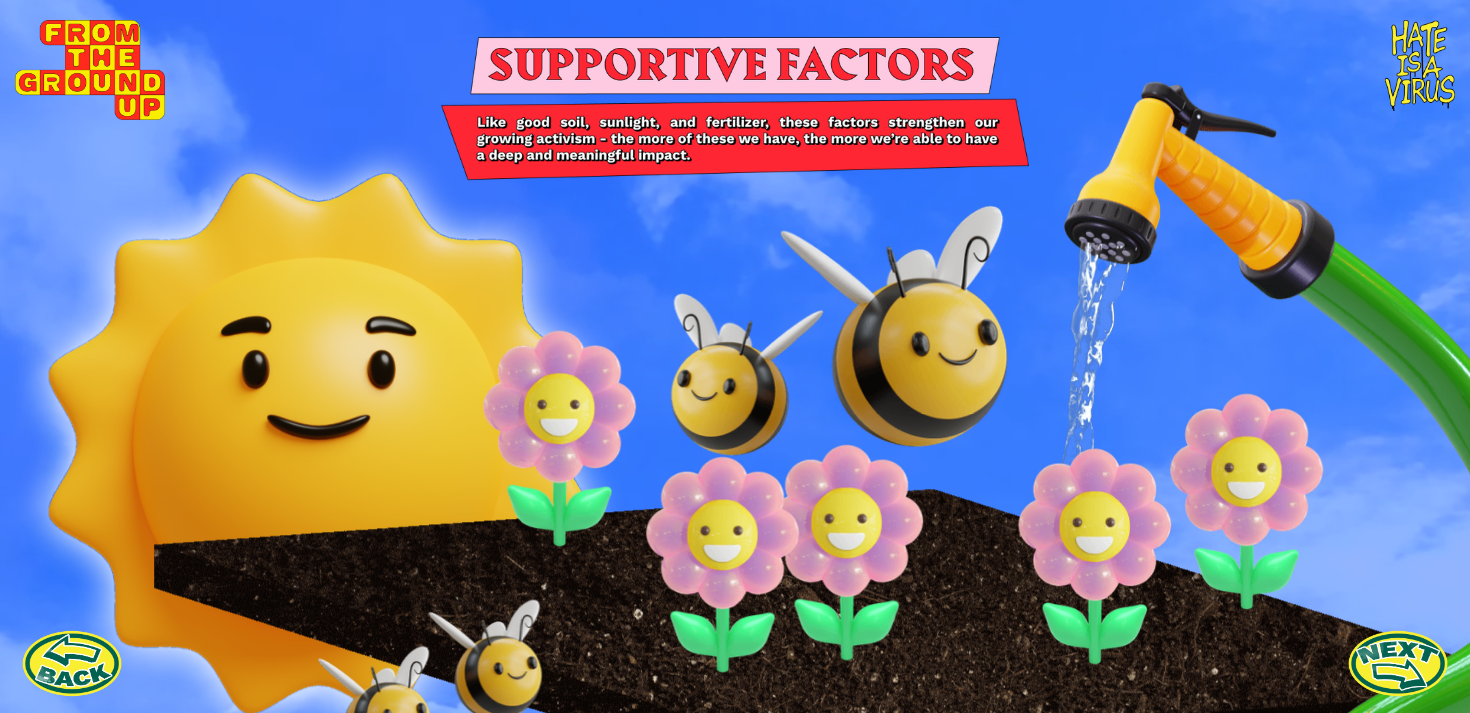 scroll, scrollTop: 0, scrollLeft: 0, axis: both 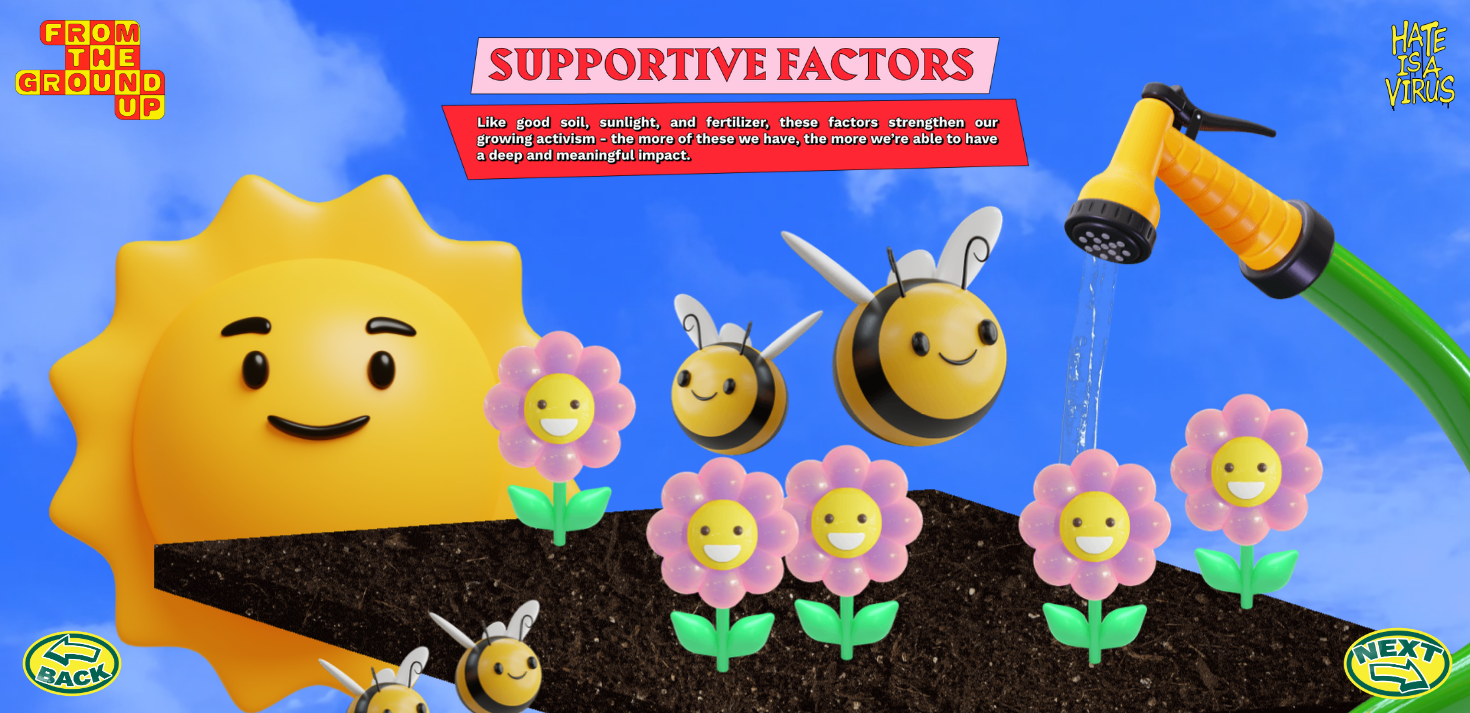 click at bounding box center (1398, 663) 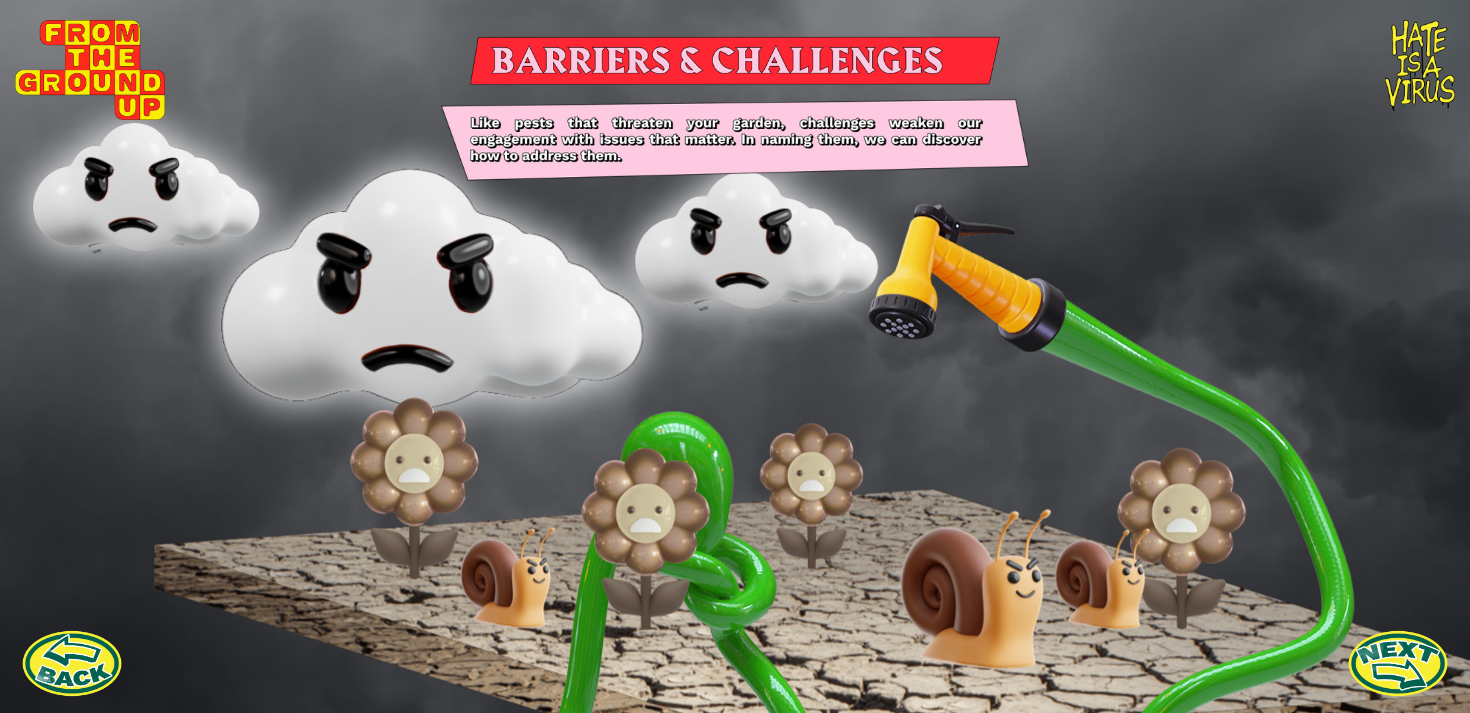 scroll, scrollTop: 0, scrollLeft: 0, axis: both 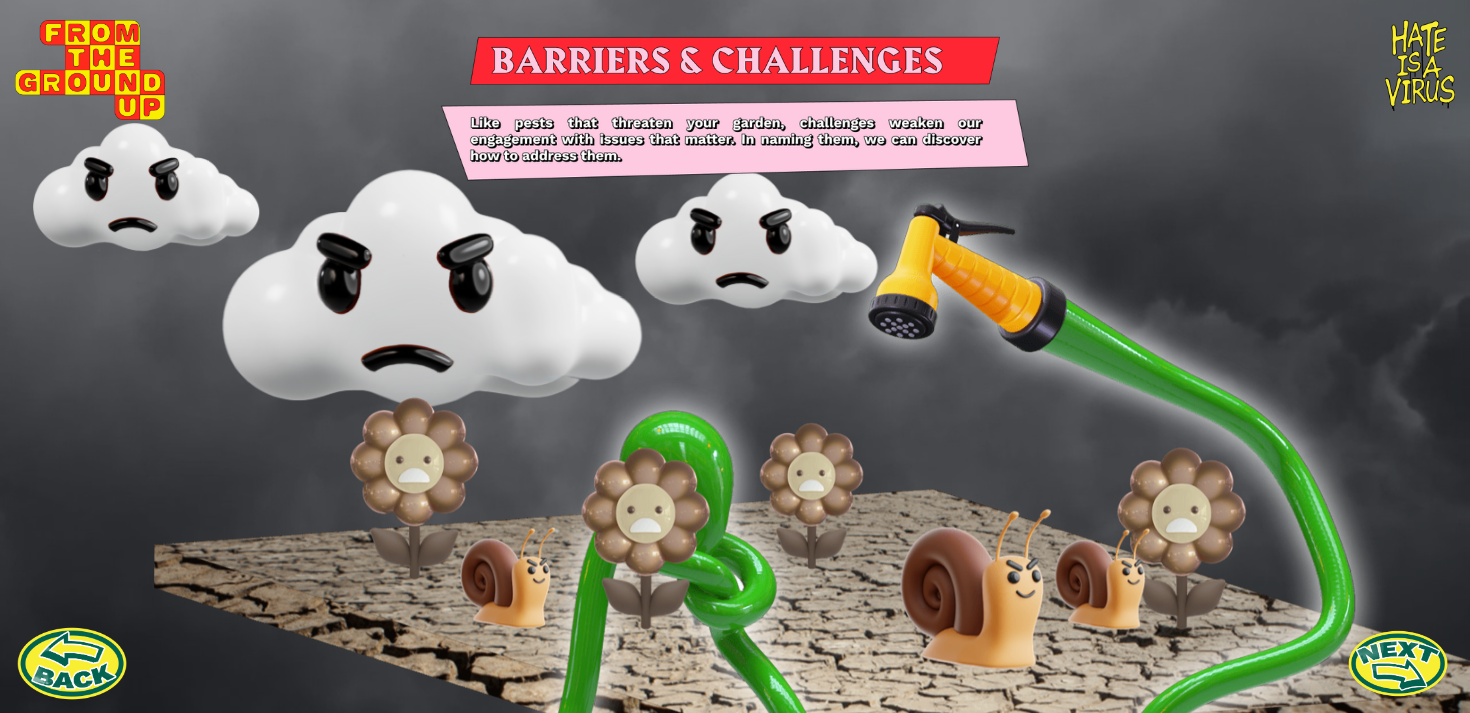 click at bounding box center [72, 663] 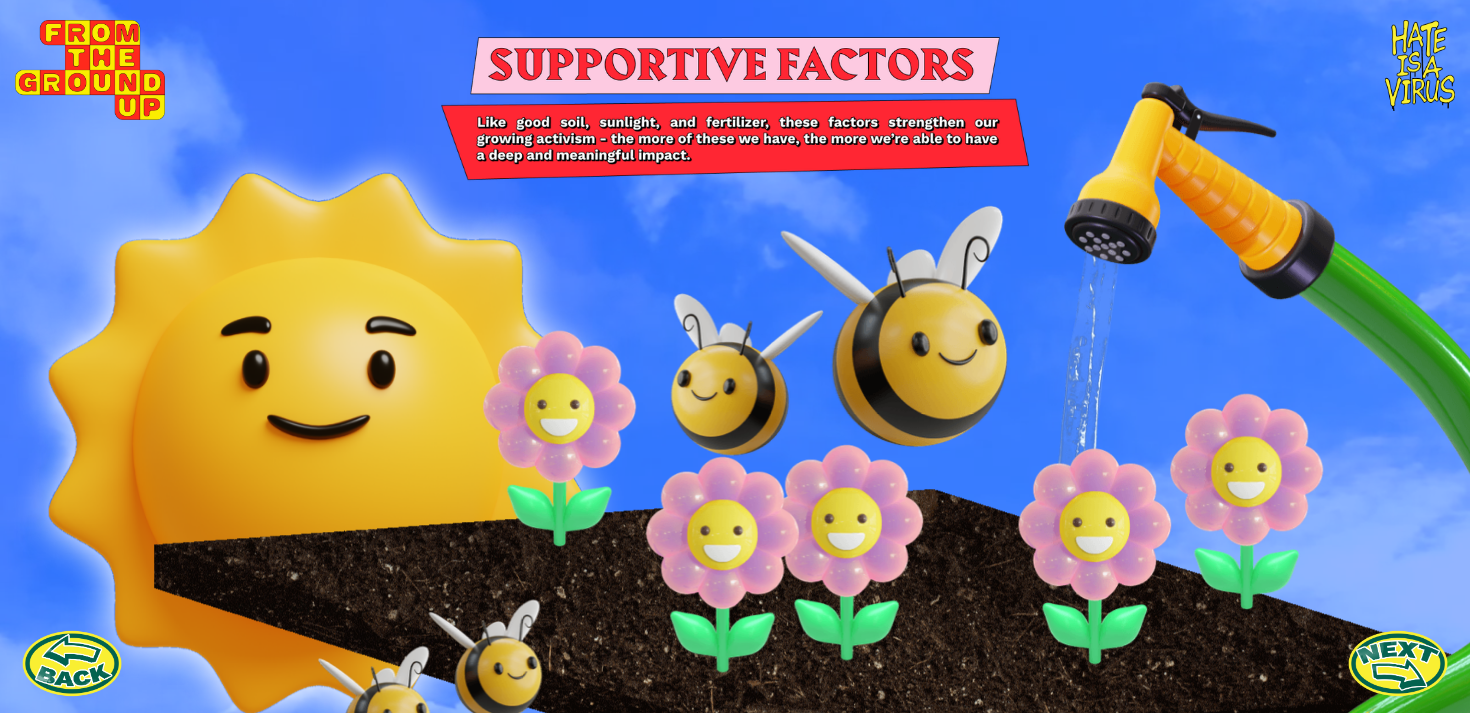scroll, scrollTop: 0, scrollLeft: 0, axis: both 